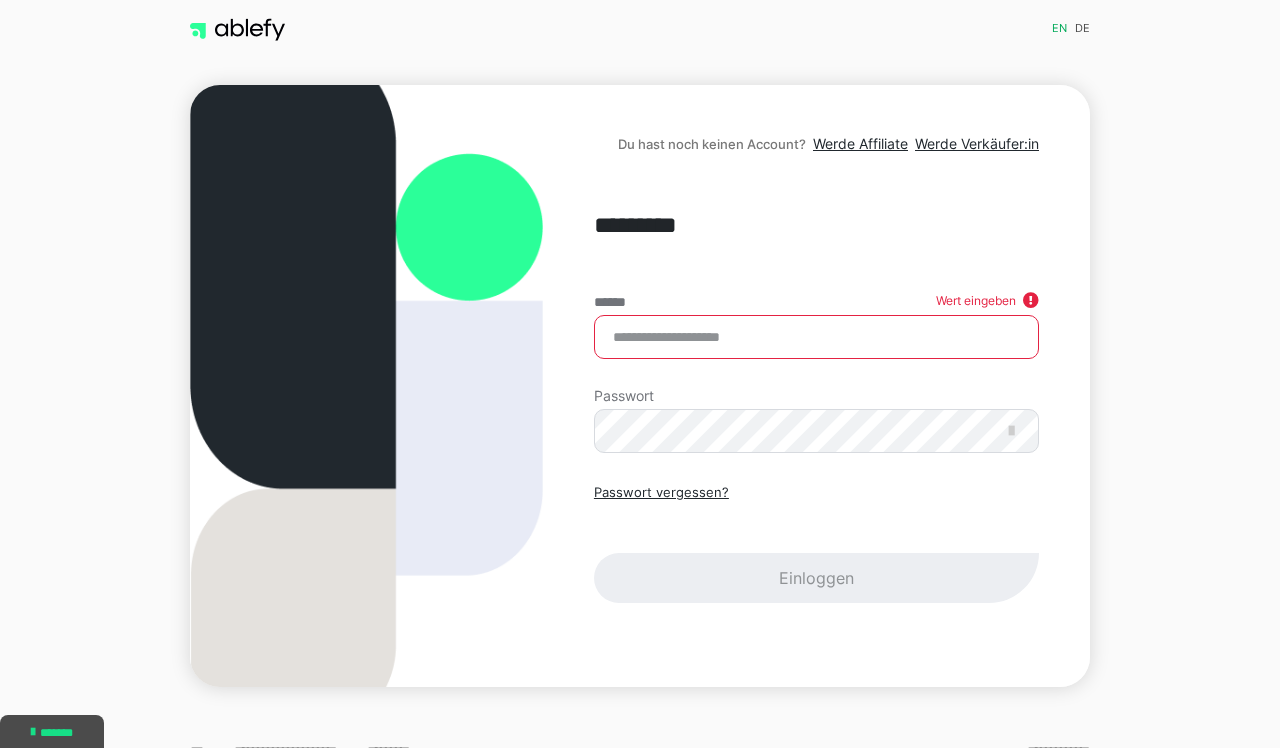 type on "**********" 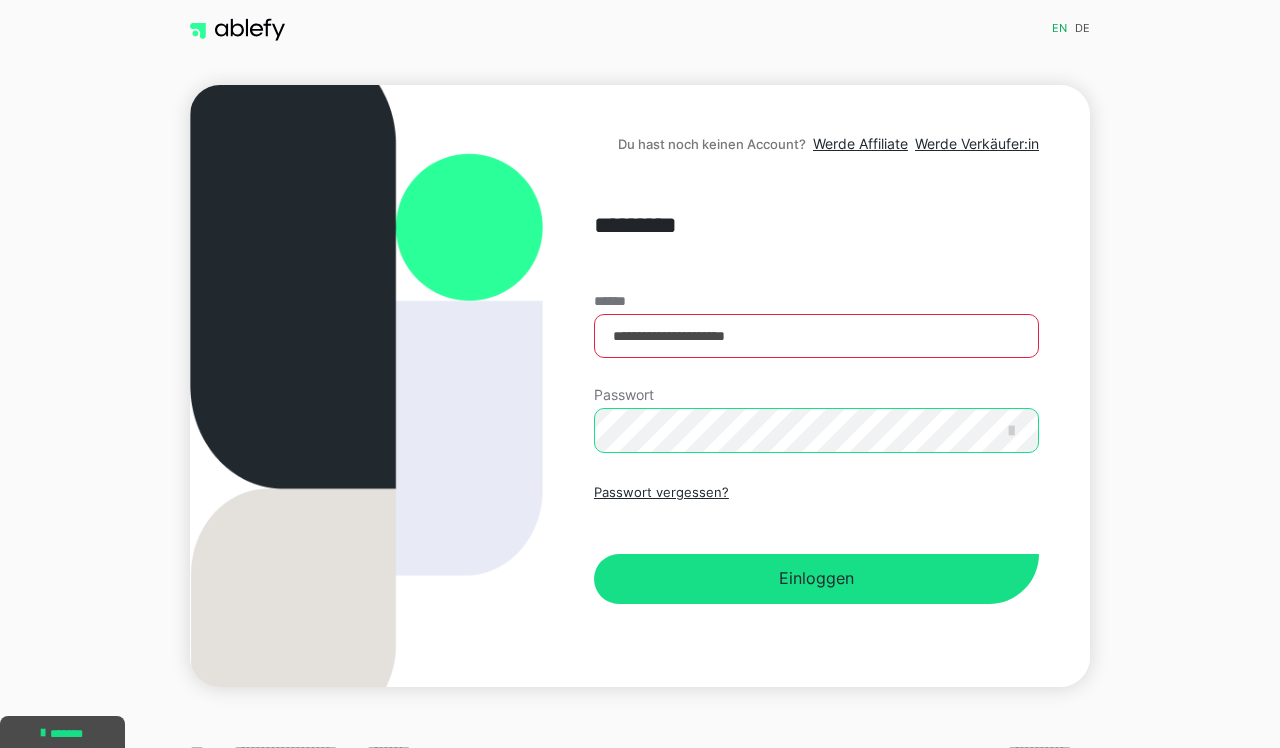 scroll, scrollTop: 0, scrollLeft: 0, axis: both 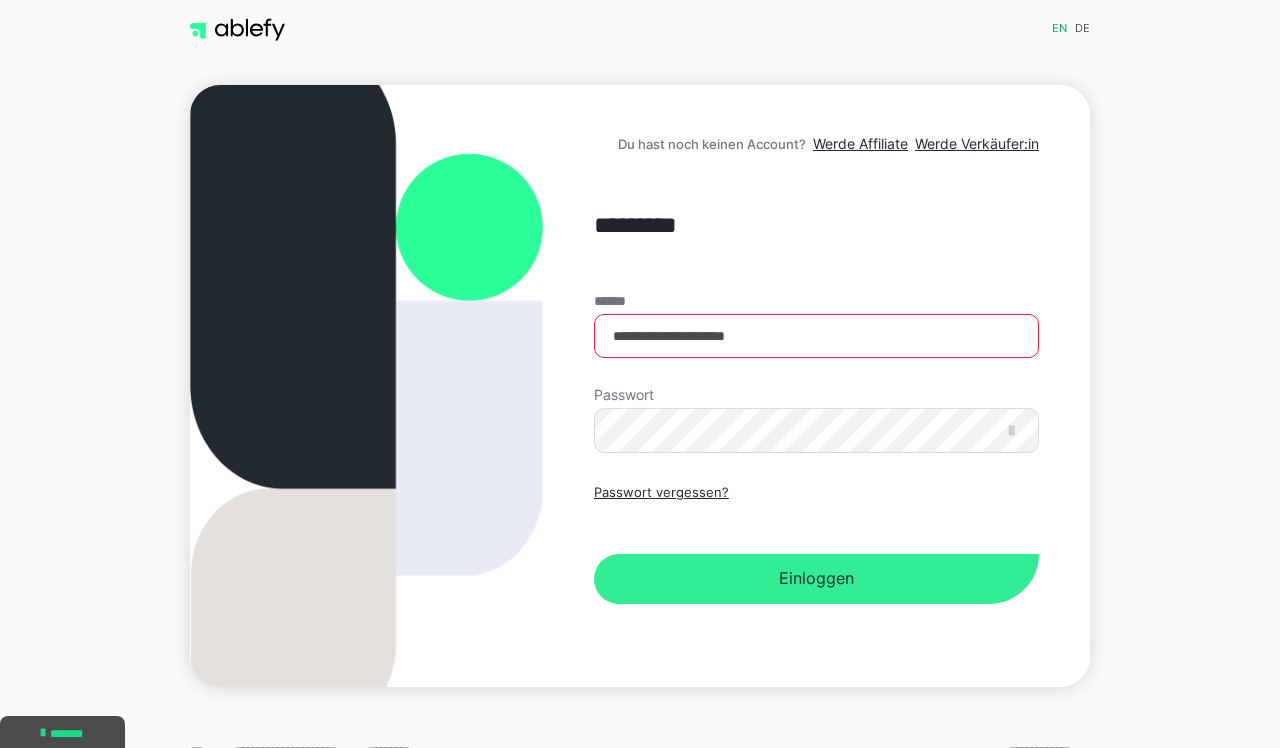 click on "Einloggen" at bounding box center (816, 579) 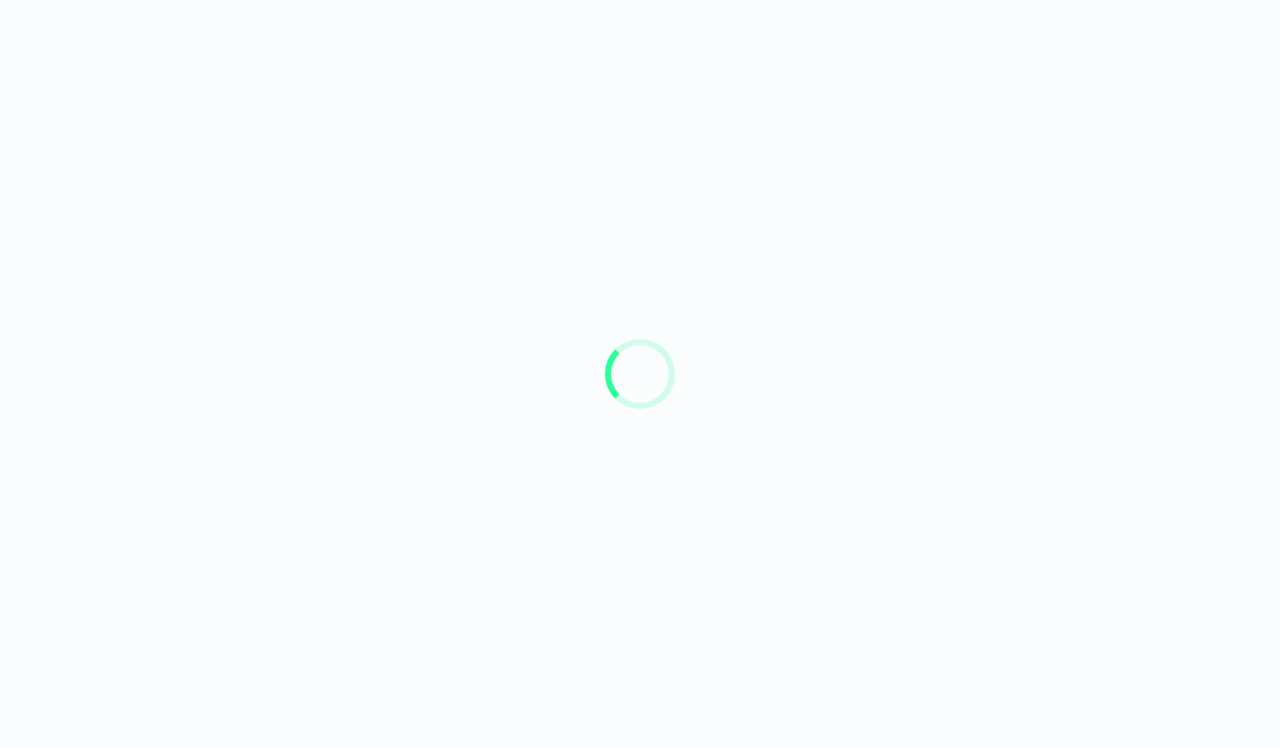 scroll, scrollTop: 0, scrollLeft: 0, axis: both 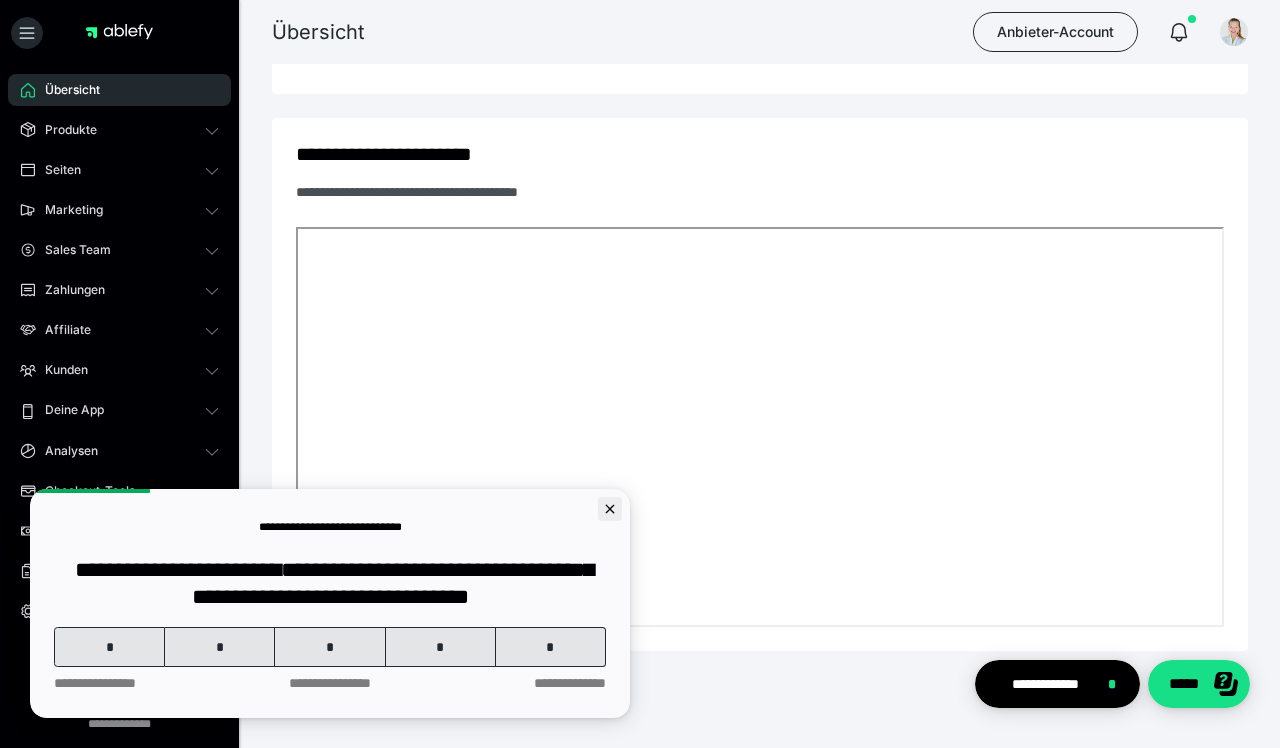 click 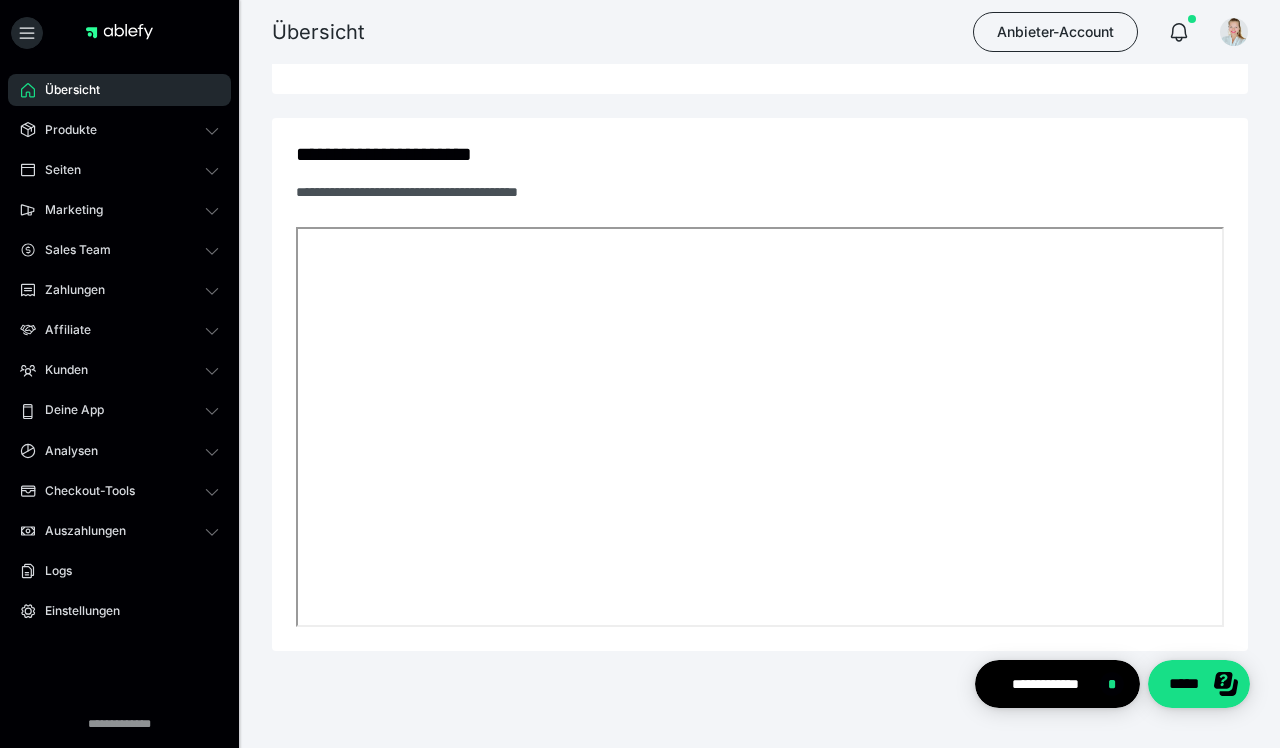 scroll, scrollTop: 0, scrollLeft: 0, axis: both 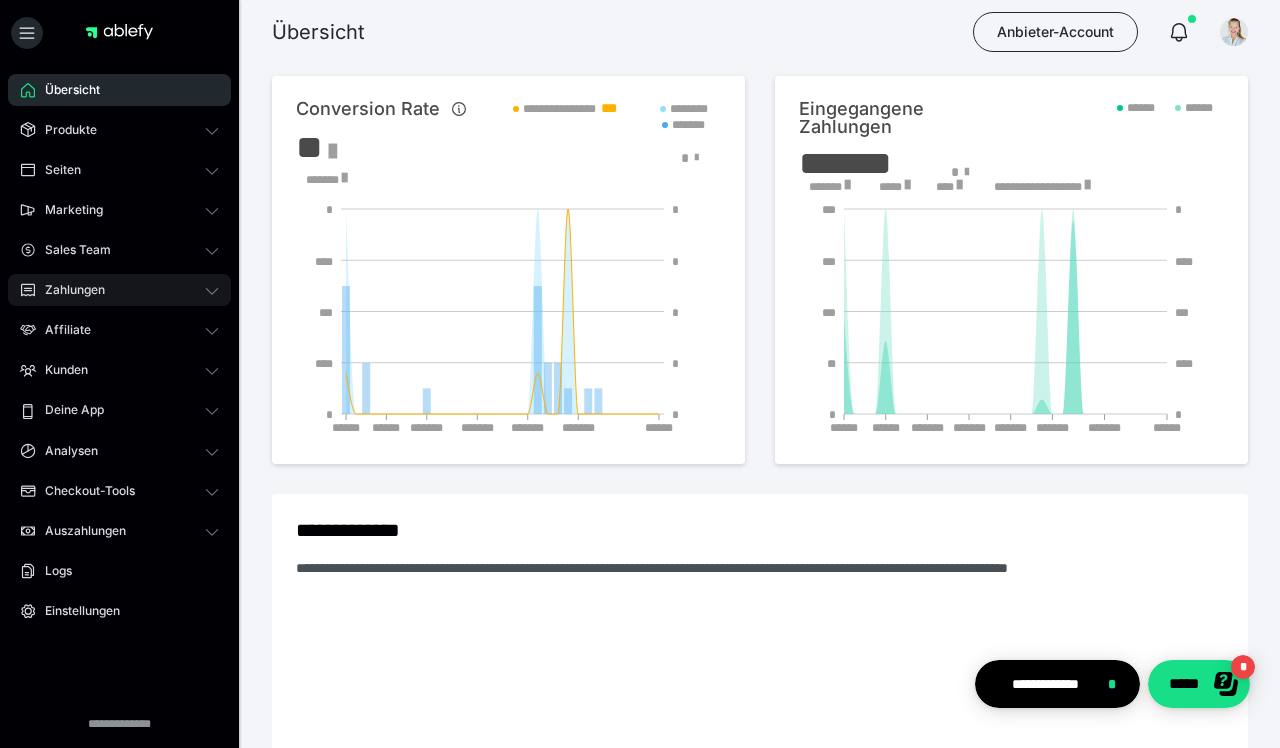 click on "Zahlungen" at bounding box center (68, 290) 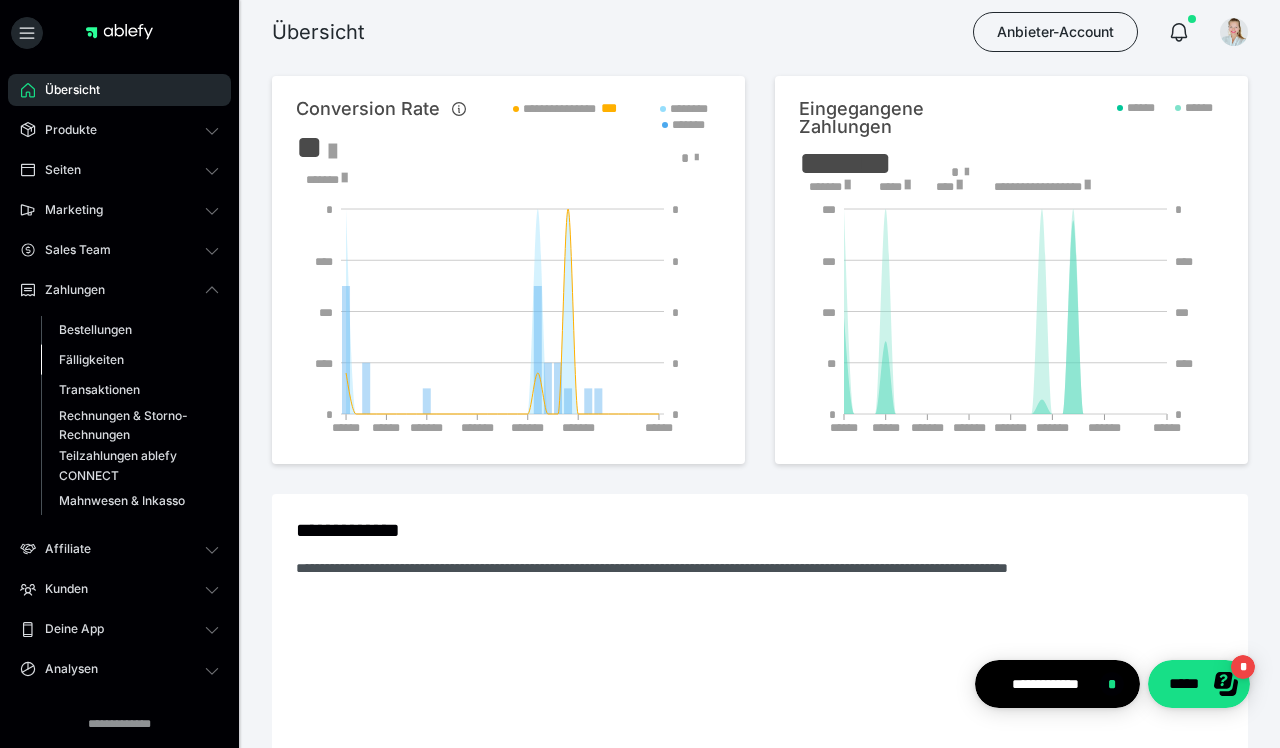 click on "Fälligkeiten" at bounding box center [91, 359] 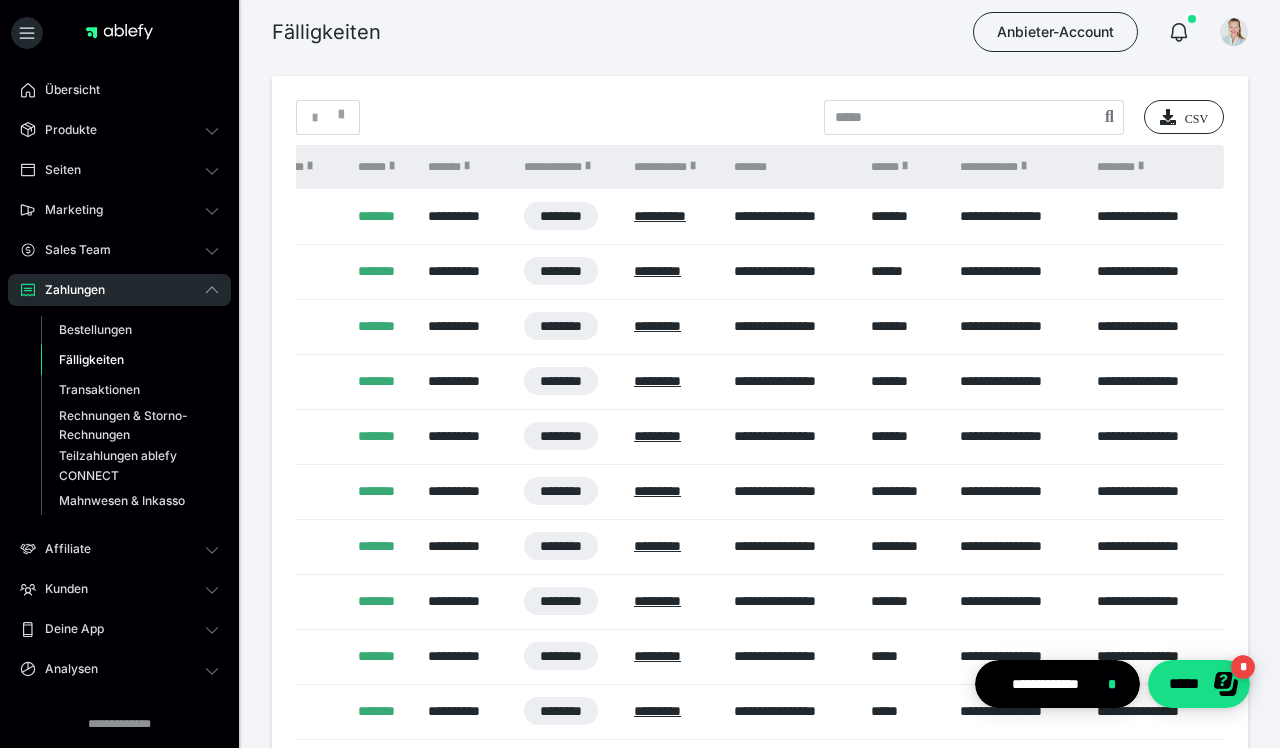 scroll, scrollTop: 0, scrollLeft: 221, axis: horizontal 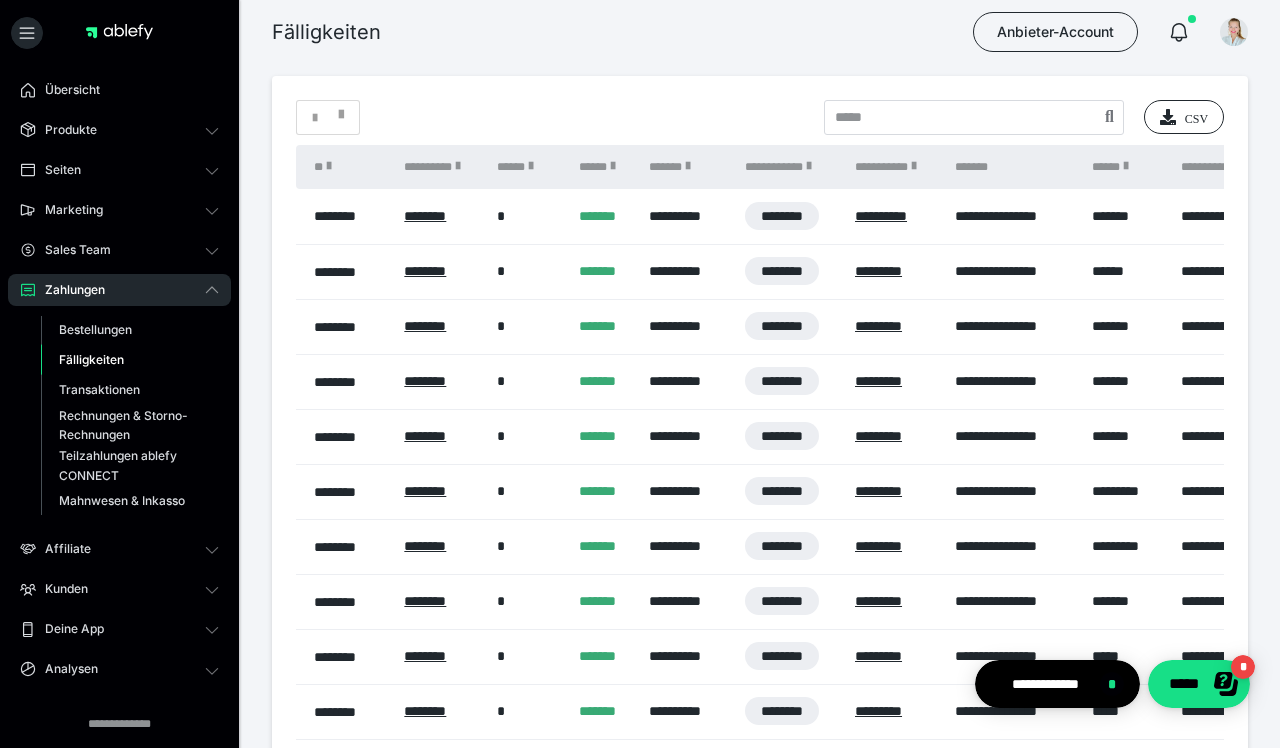 click on "Fälligkeiten" at bounding box center [91, 359] 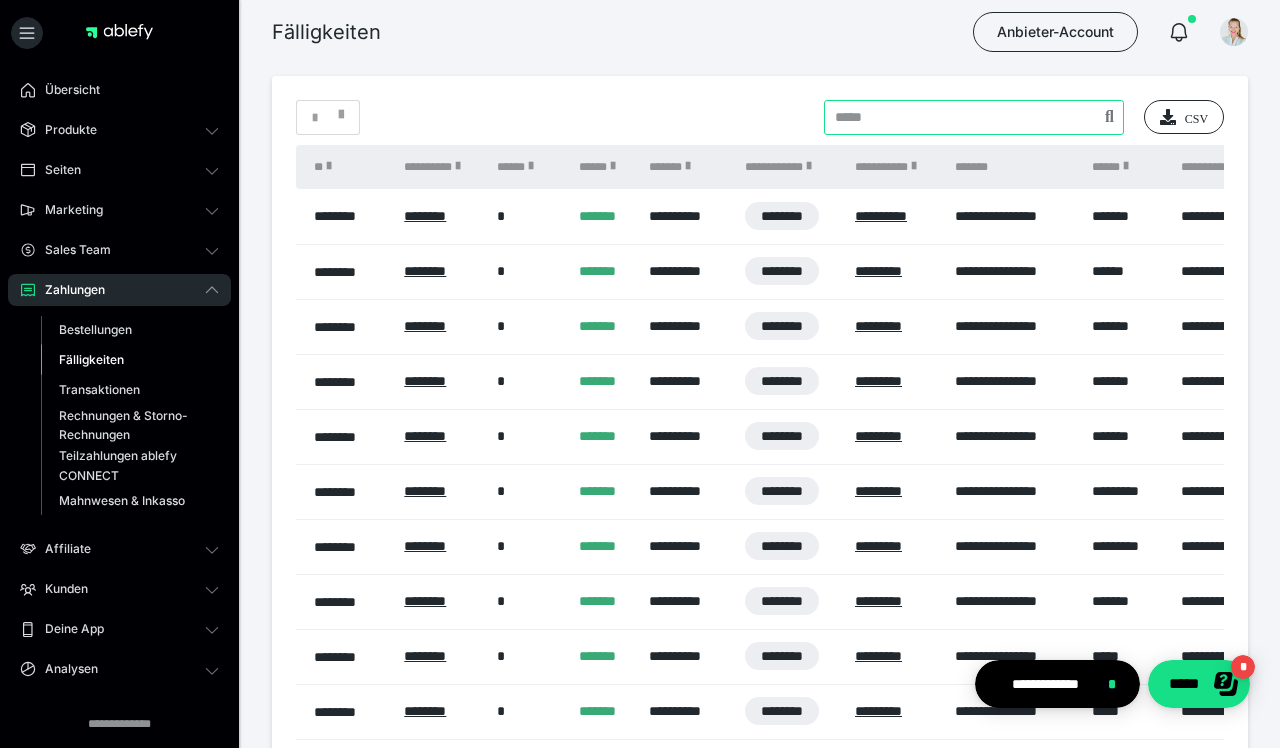 click at bounding box center (974, 117) 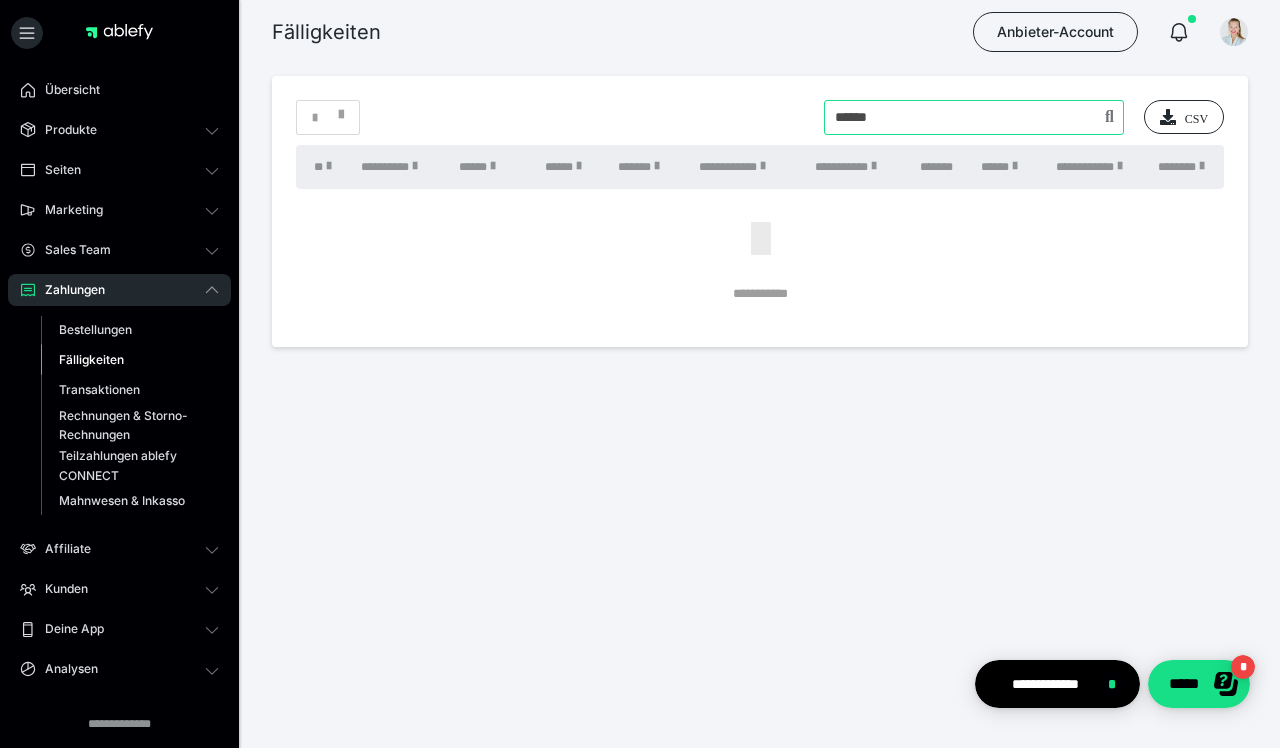 type on "******" 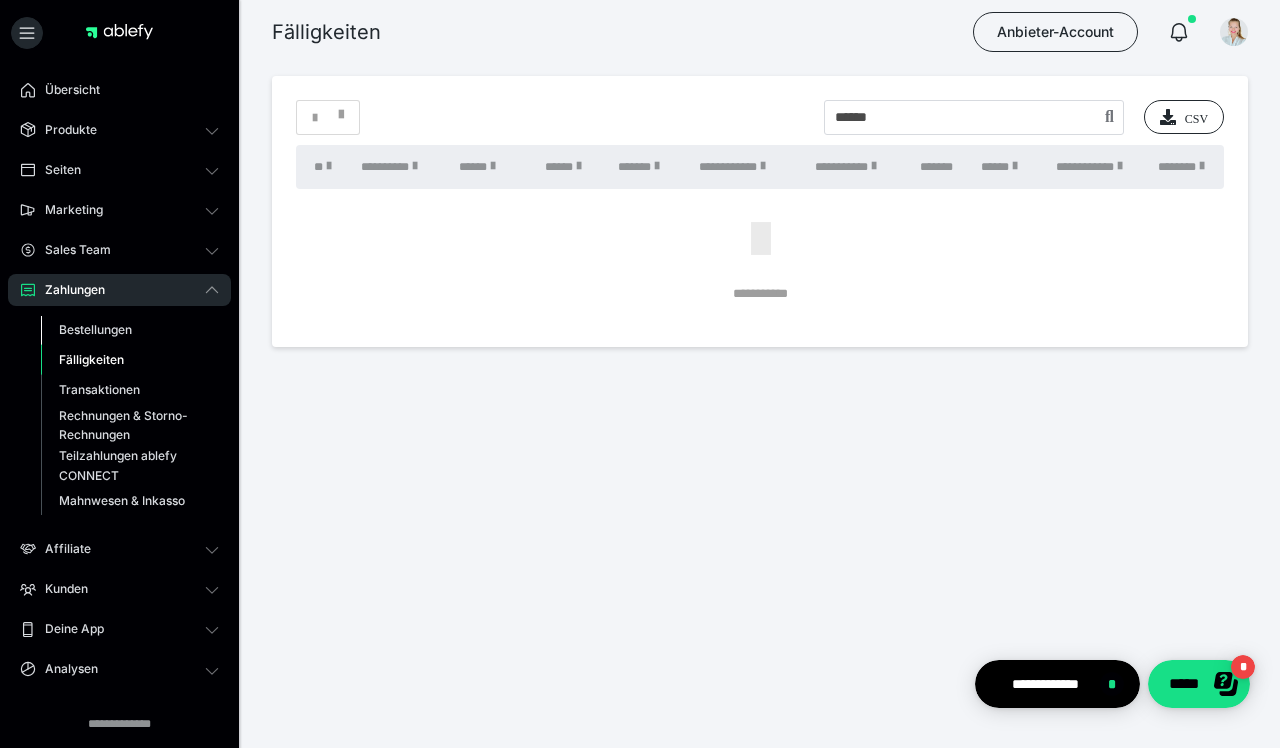 click on "Bestellungen" at bounding box center (95, 329) 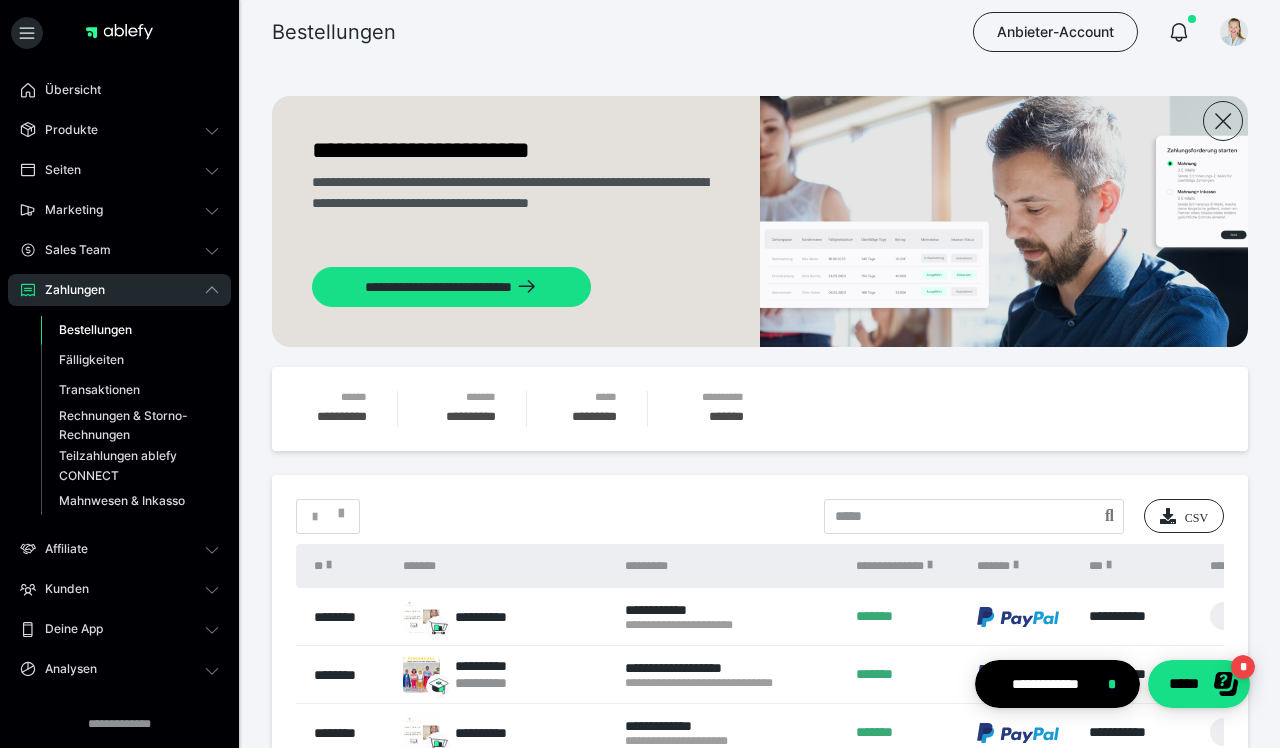 scroll, scrollTop: 0, scrollLeft: 0, axis: both 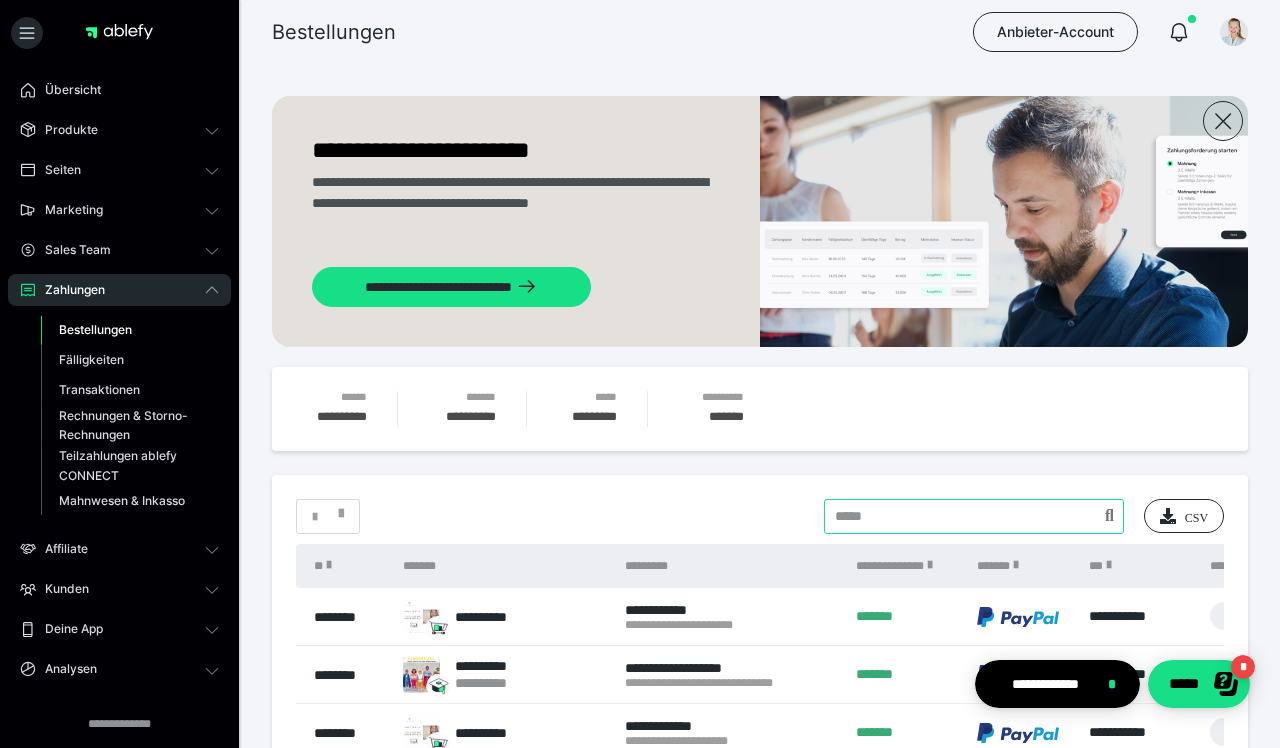 click at bounding box center (974, 516) 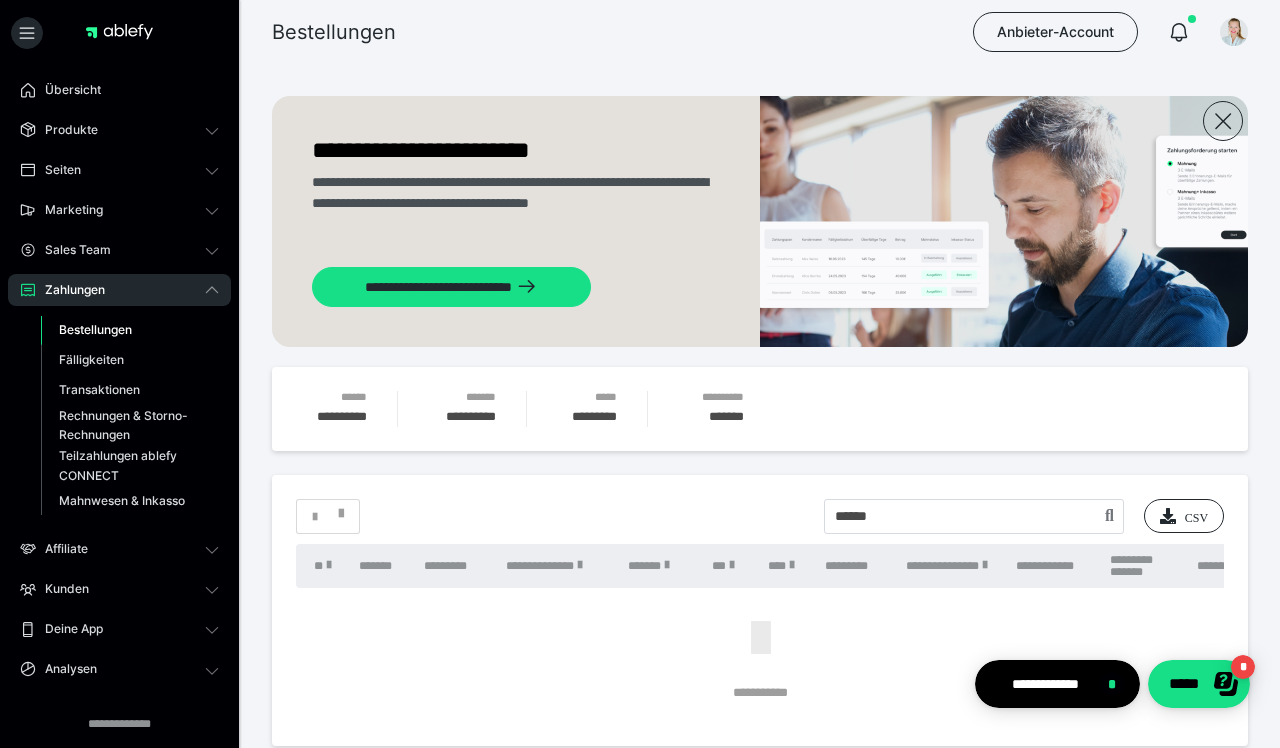 scroll, scrollTop: 0, scrollLeft: 0, axis: both 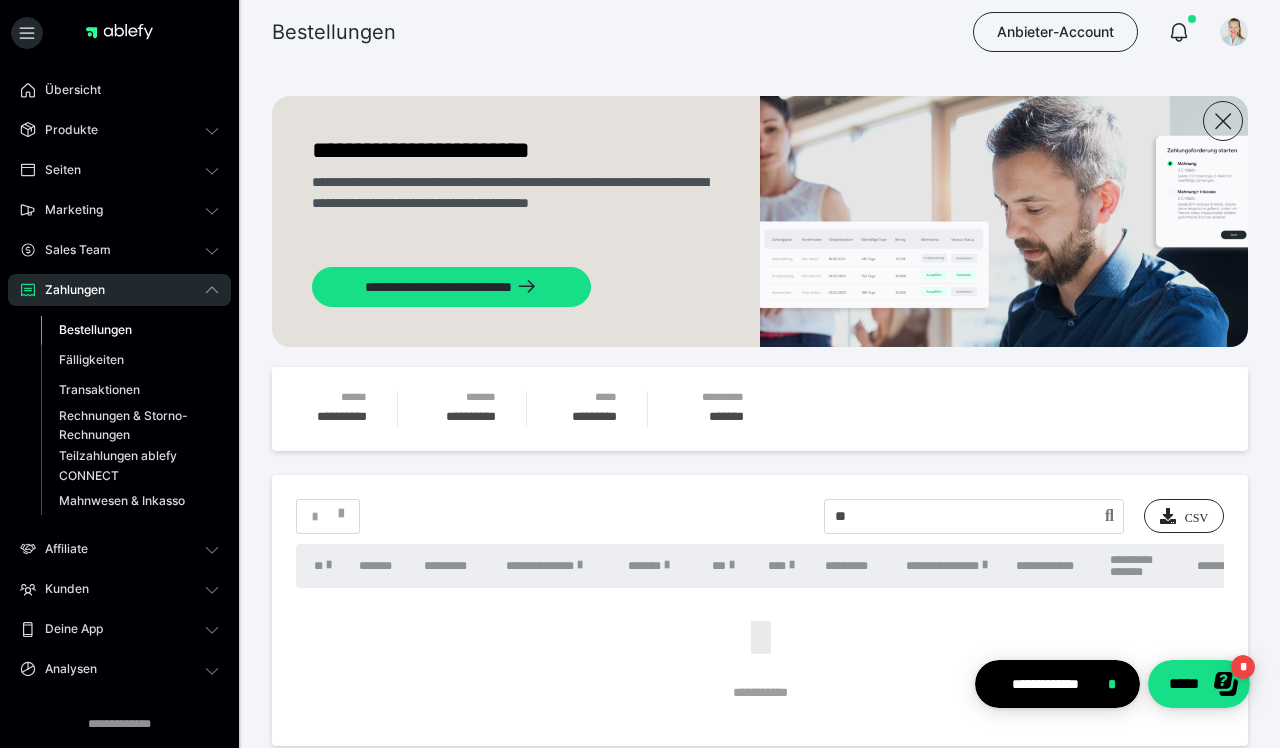 type on "*" 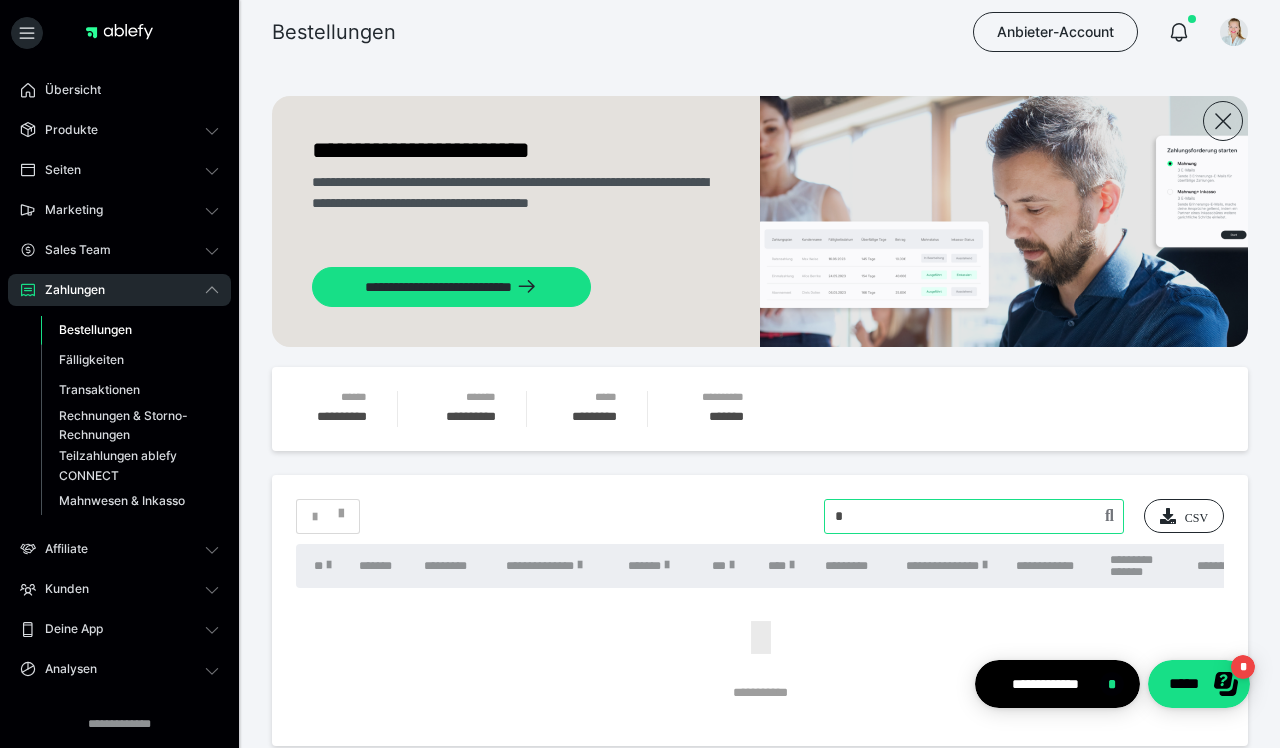 type 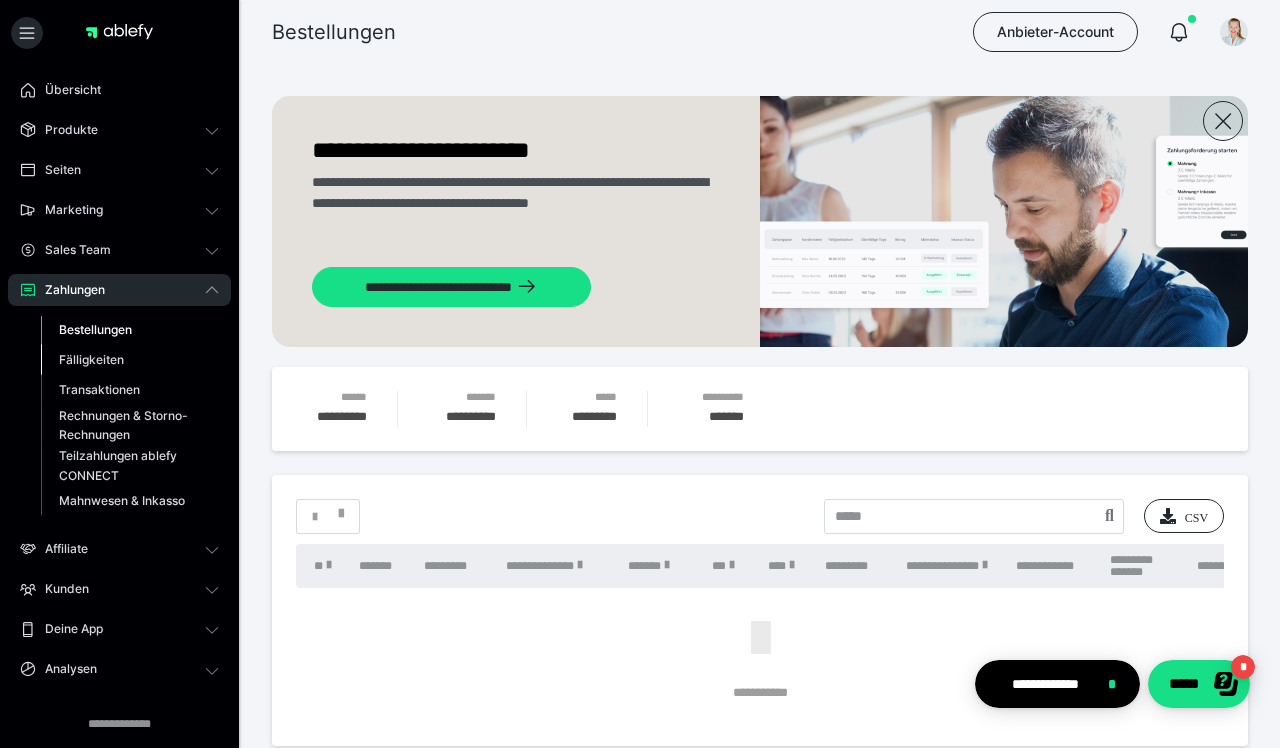 click on "Fälligkeiten" at bounding box center [91, 359] 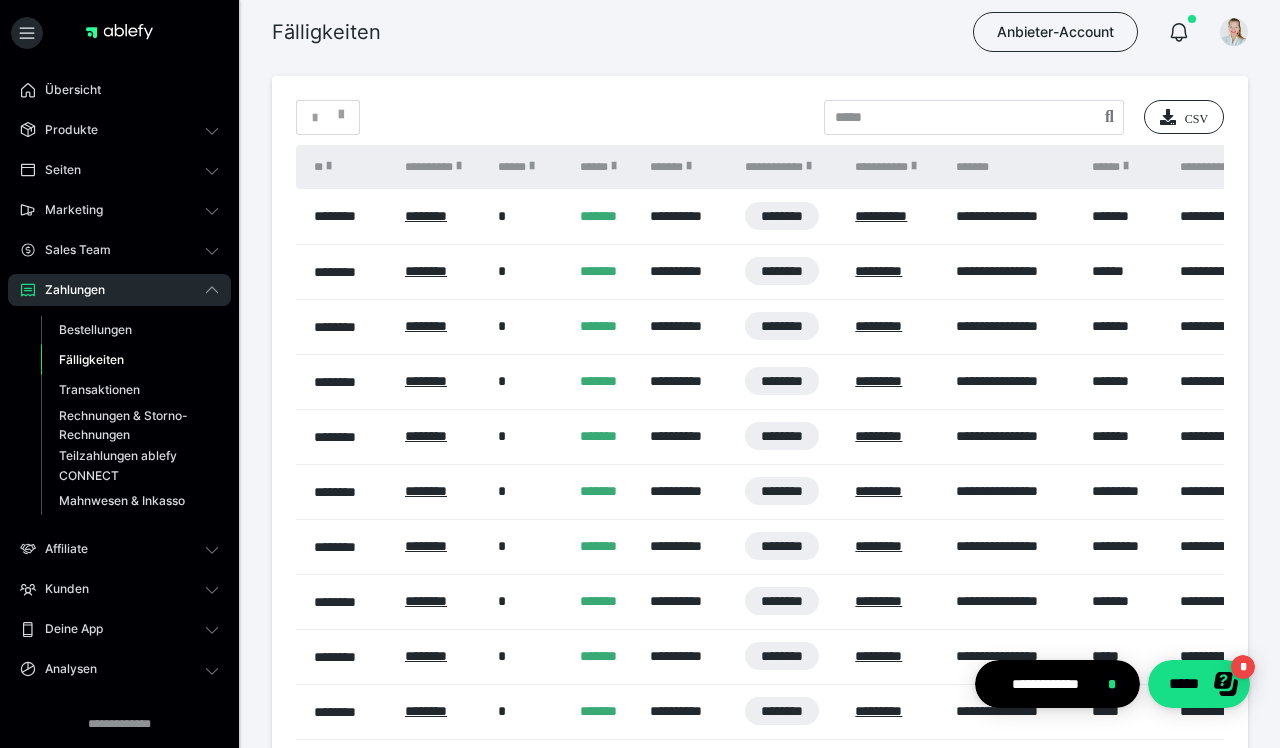 scroll, scrollTop: 0, scrollLeft: 0, axis: both 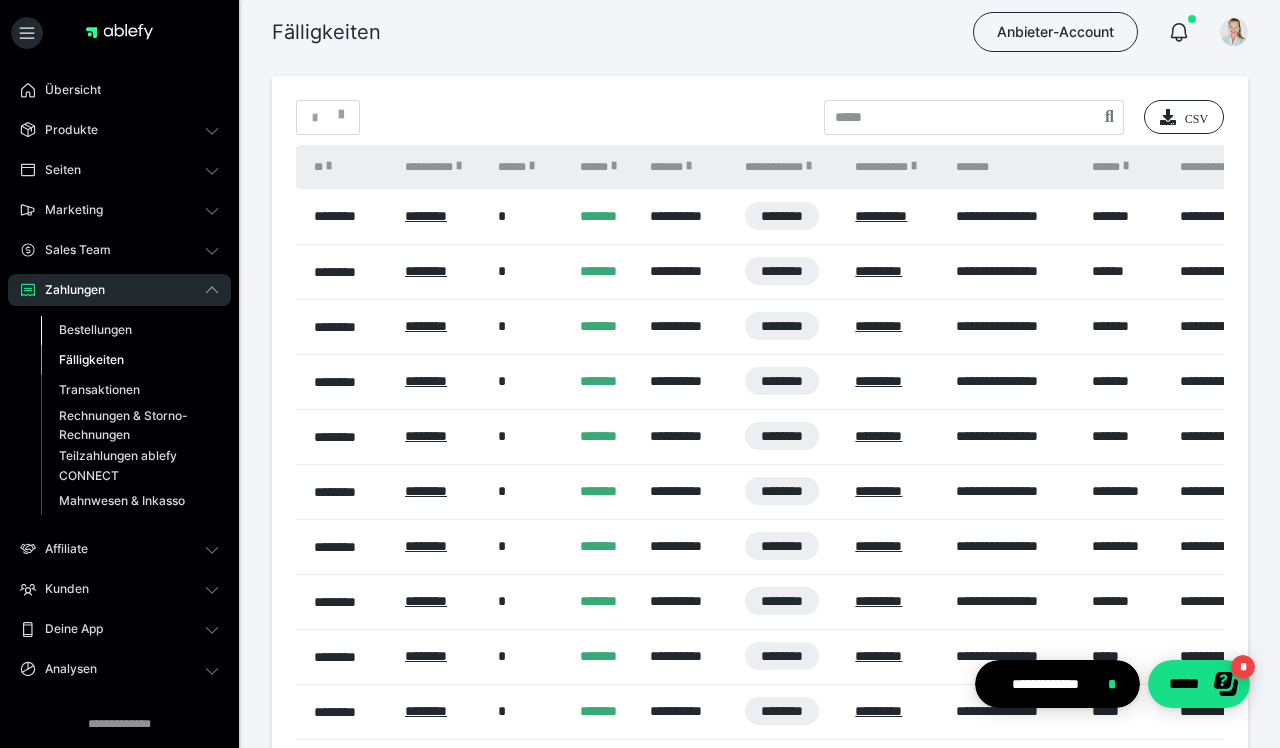 click on "Bestellungen" at bounding box center (95, 329) 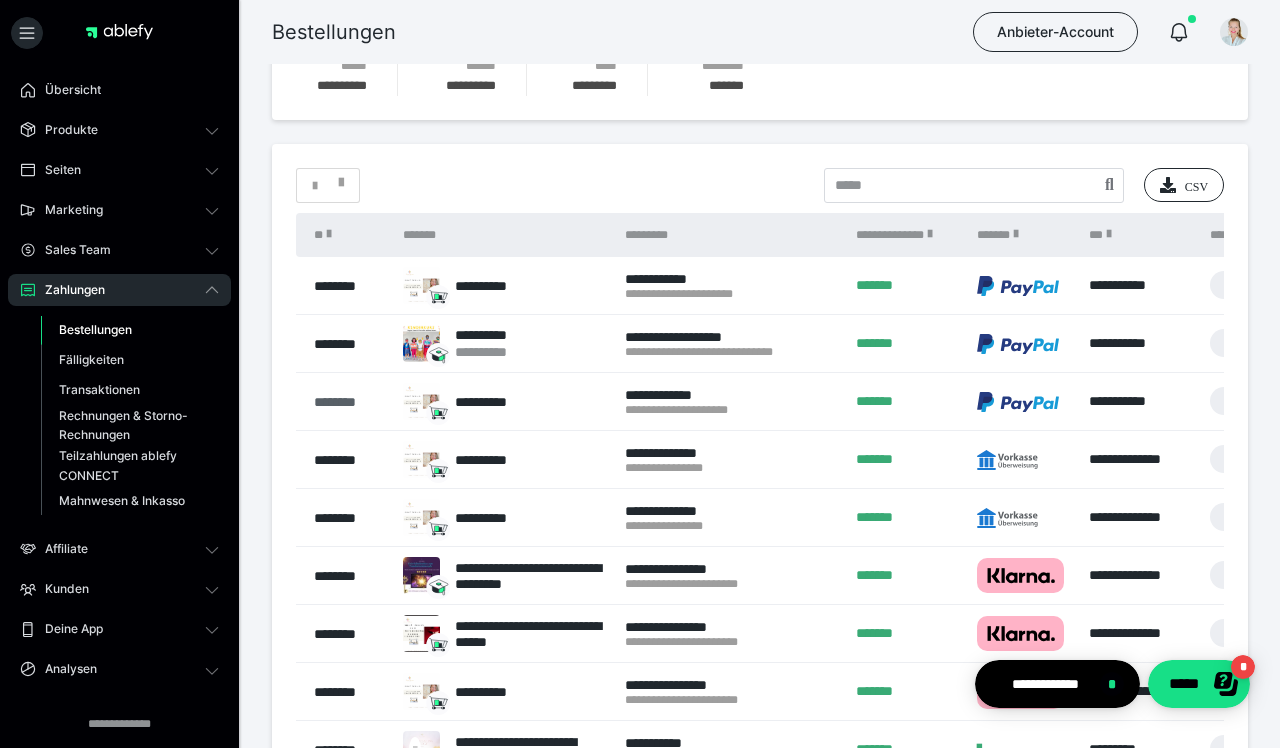 scroll, scrollTop: 331, scrollLeft: 0, axis: vertical 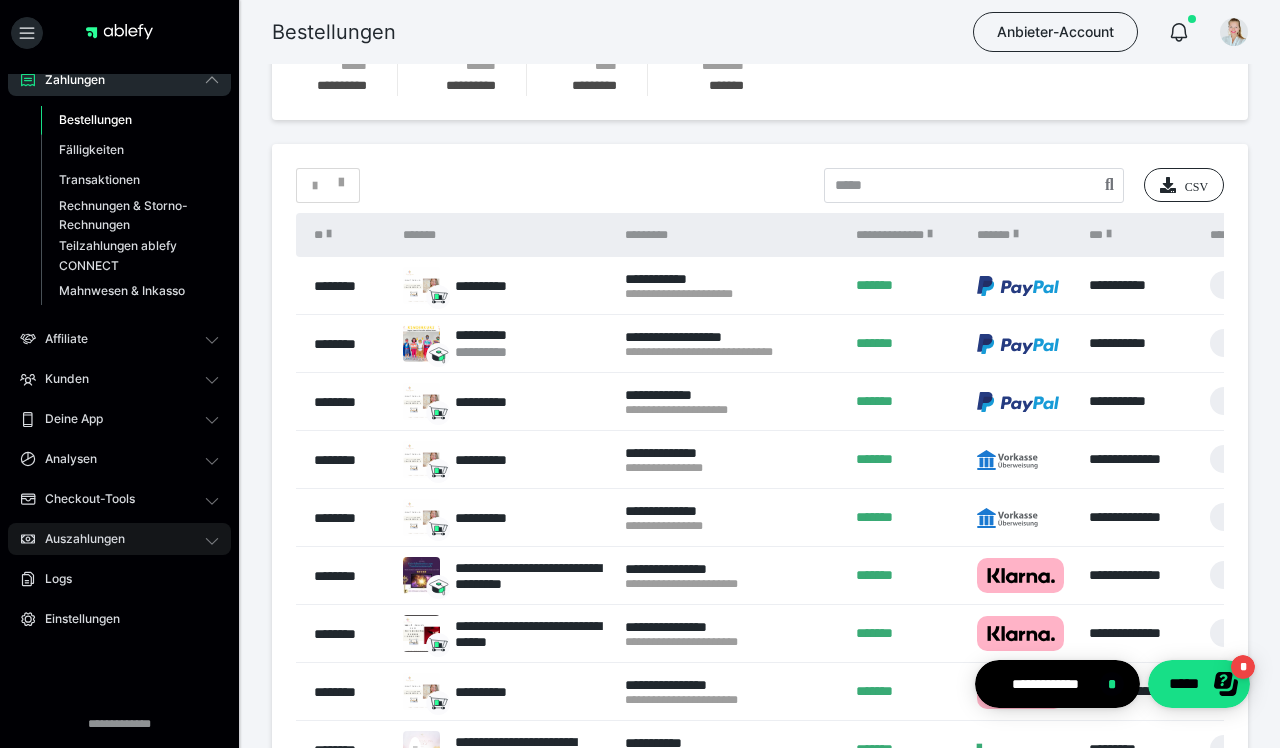 click on "Auszahlungen" at bounding box center (78, 539) 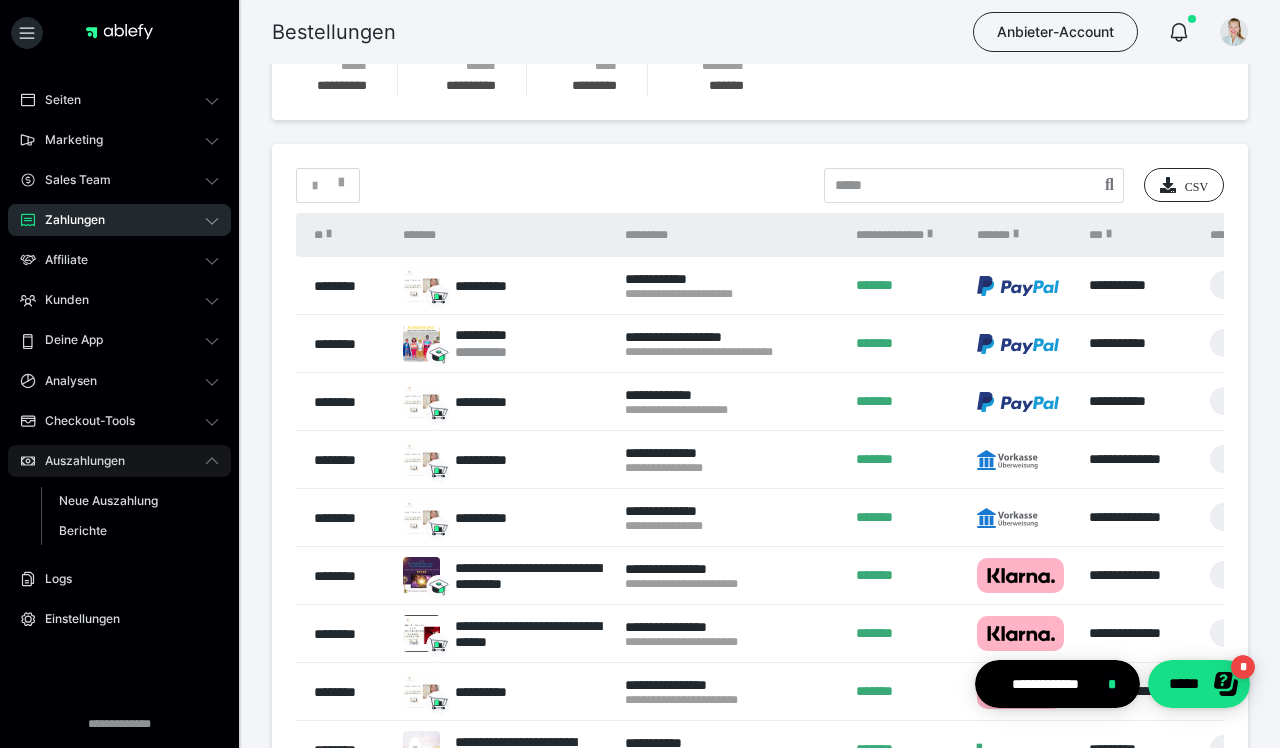 scroll, scrollTop: 70, scrollLeft: 0, axis: vertical 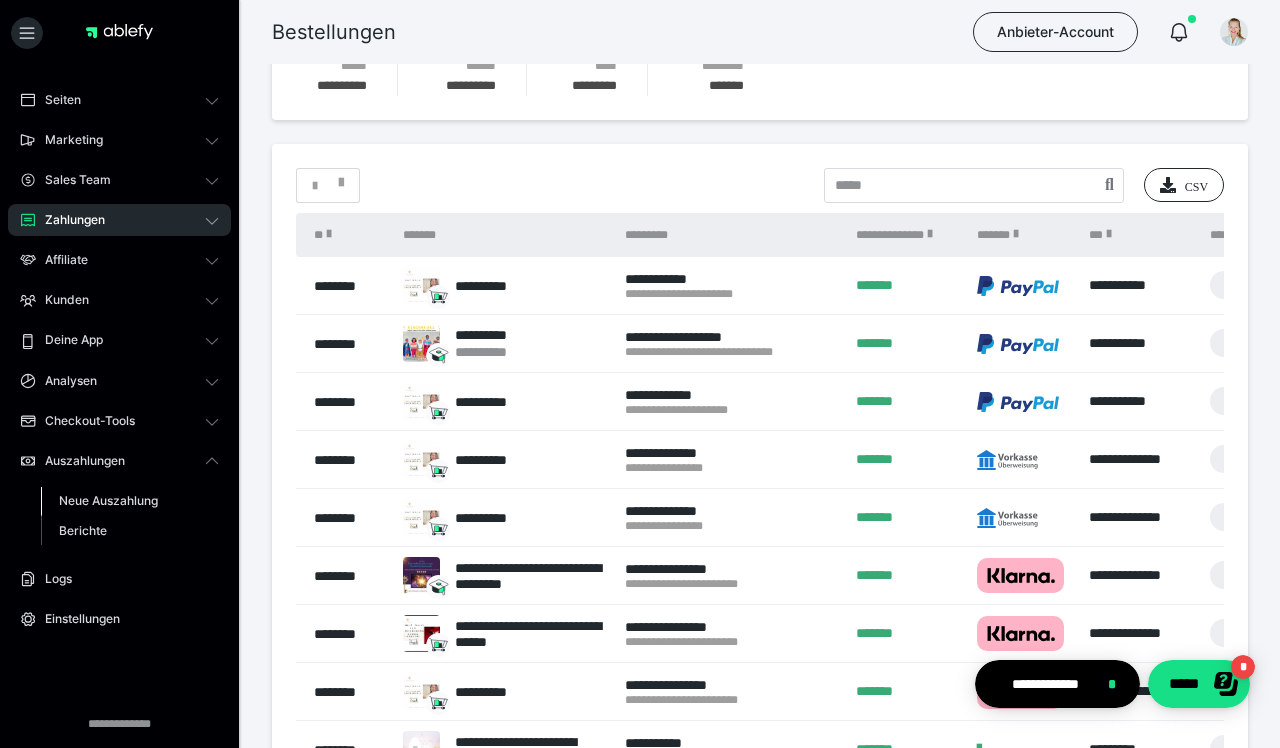 click on "Neue Auszahlung" at bounding box center [108, 500] 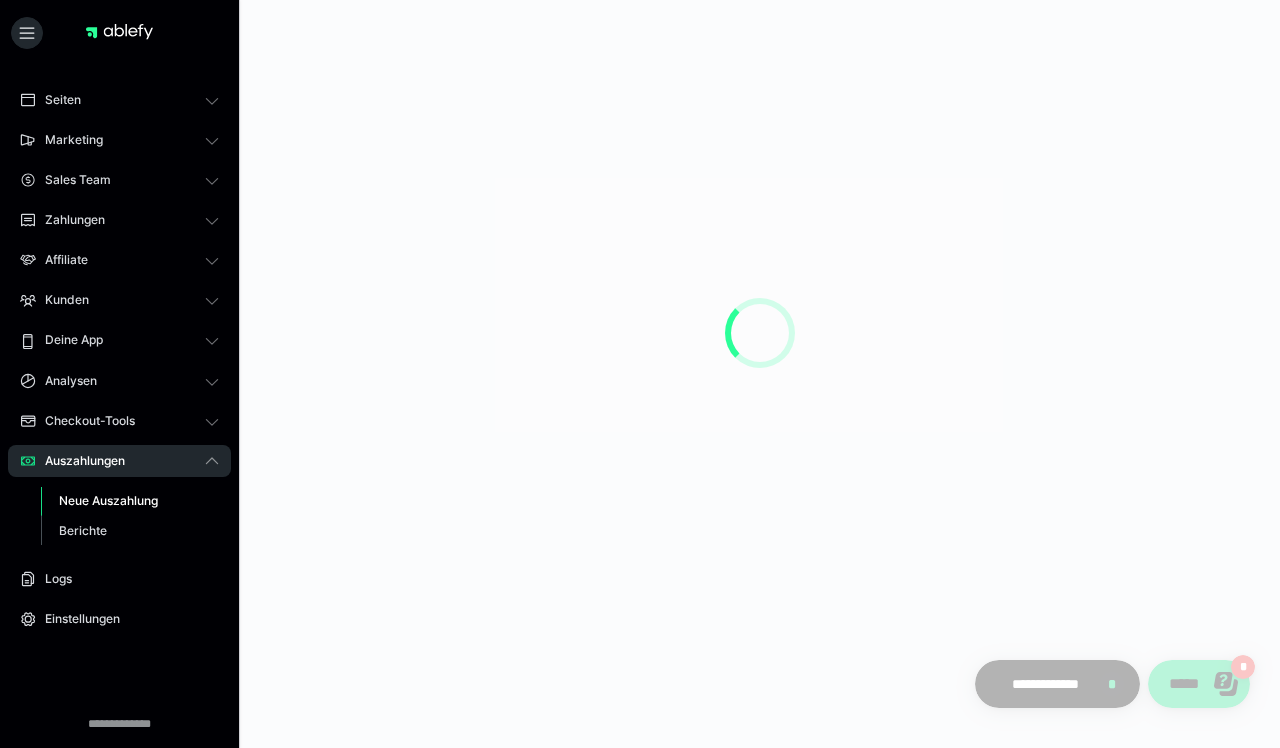 scroll, scrollTop: 0, scrollLeft: 0, axis: both 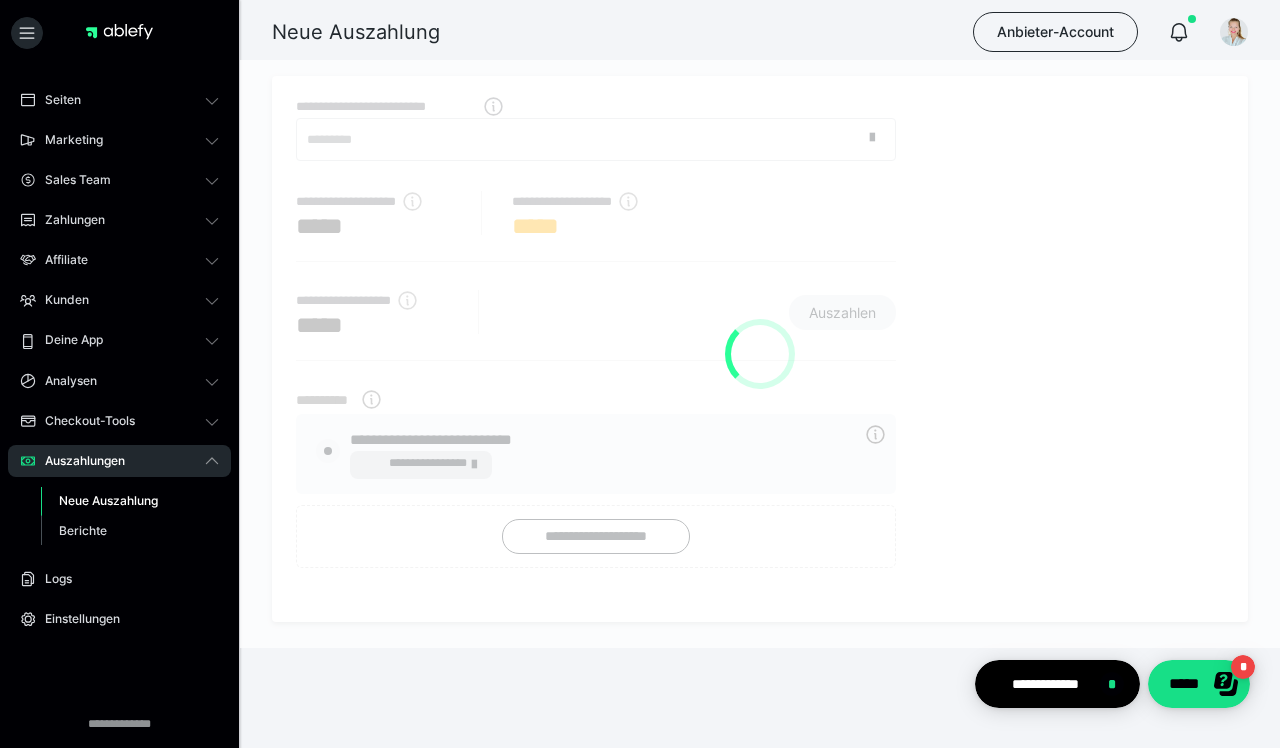 radio on "****" 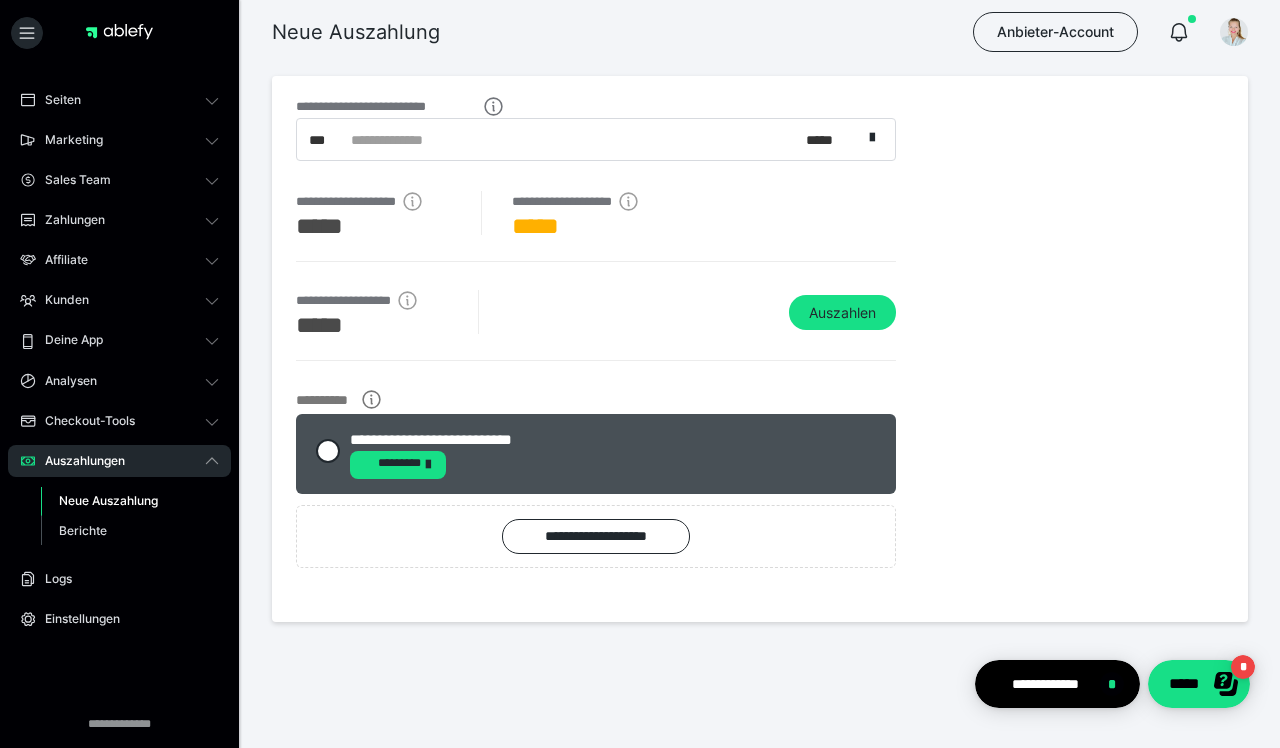 click on "Neue Auszahlung" at bounding box center (108, 500) 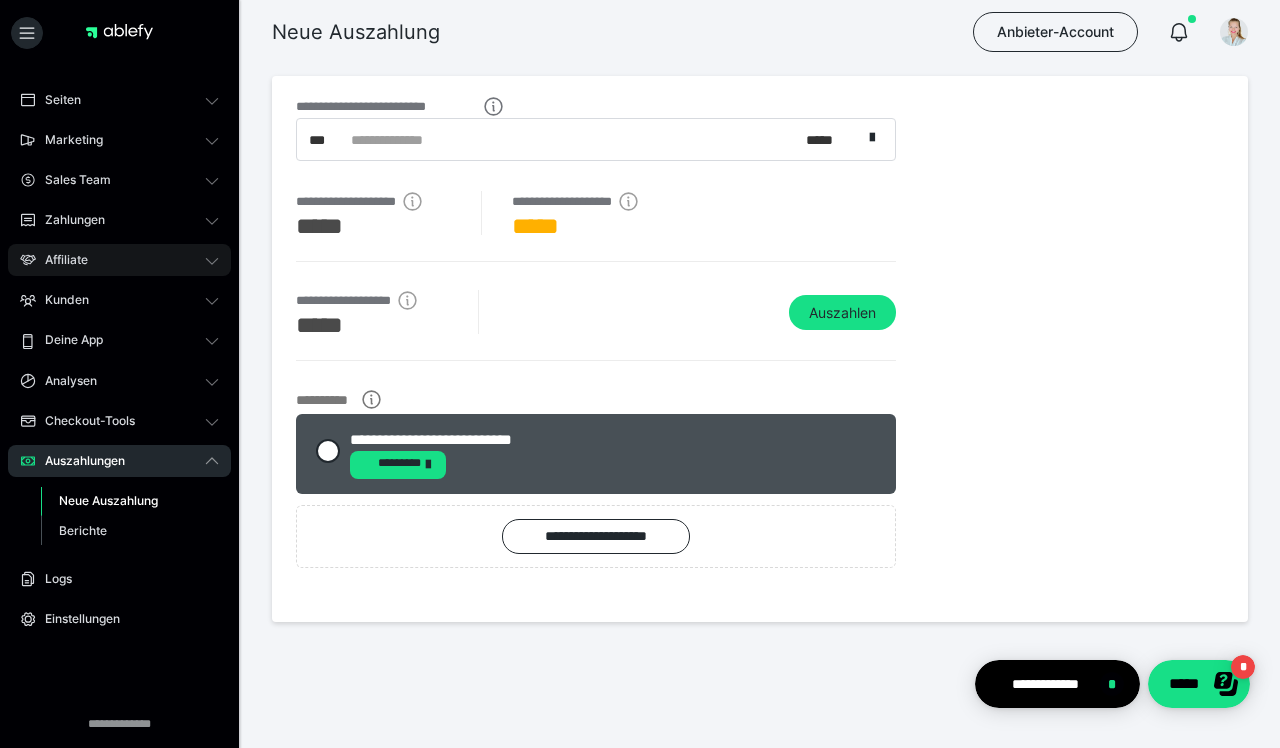 click on "Affiliate" at bounding box center (59, 260) 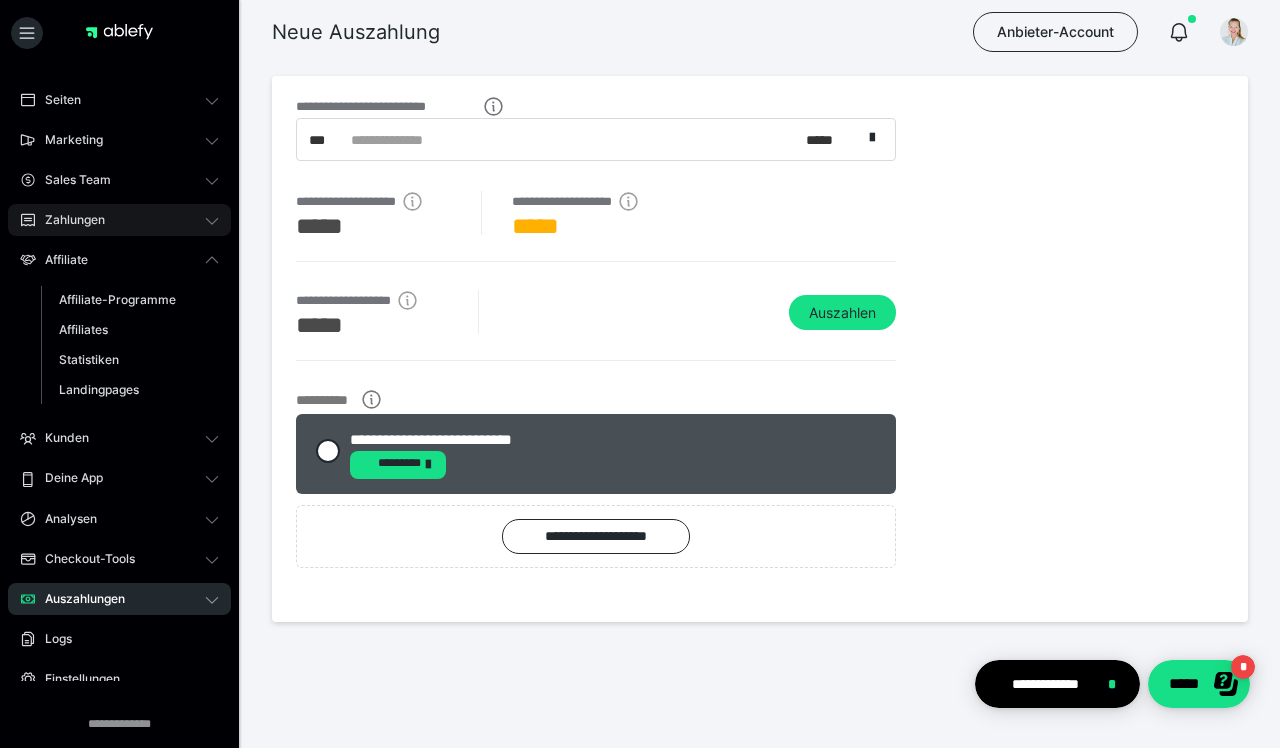 click on "Zahlungen" at bounding box center (68, 220) 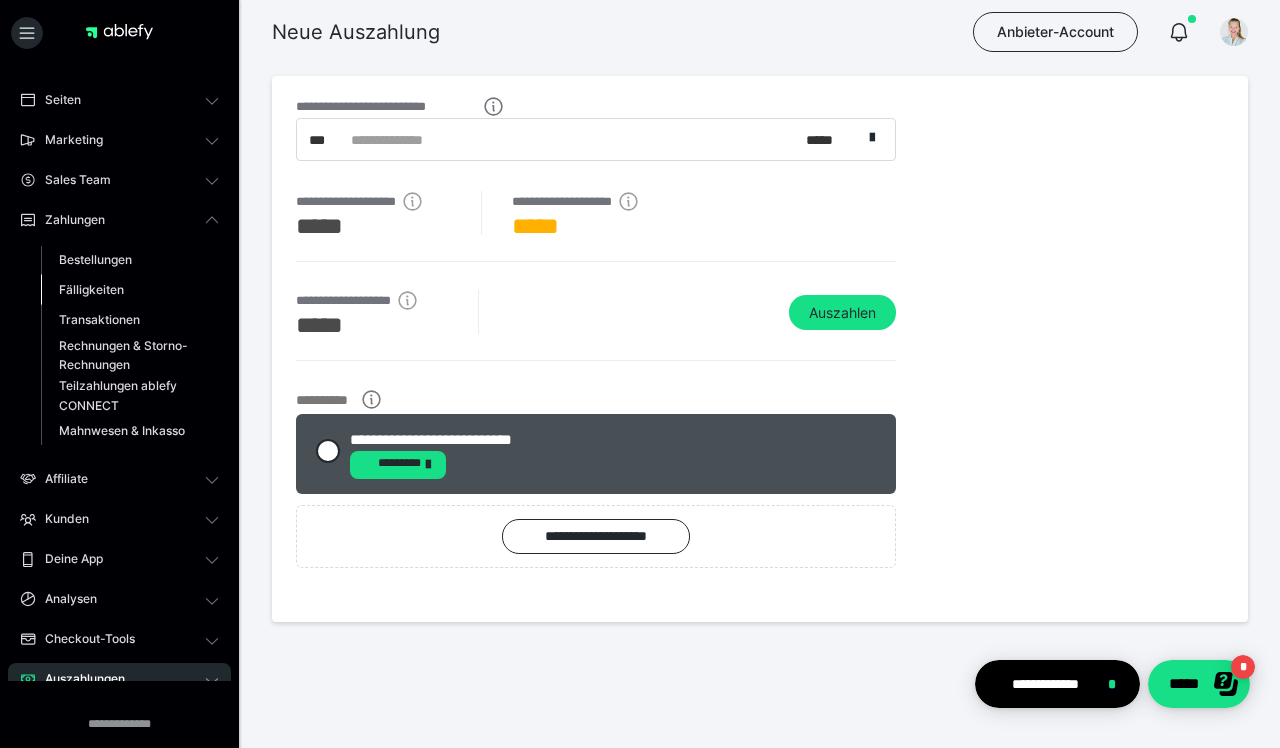 click on "Fälligkeiten" at bounding box center (91, 289) 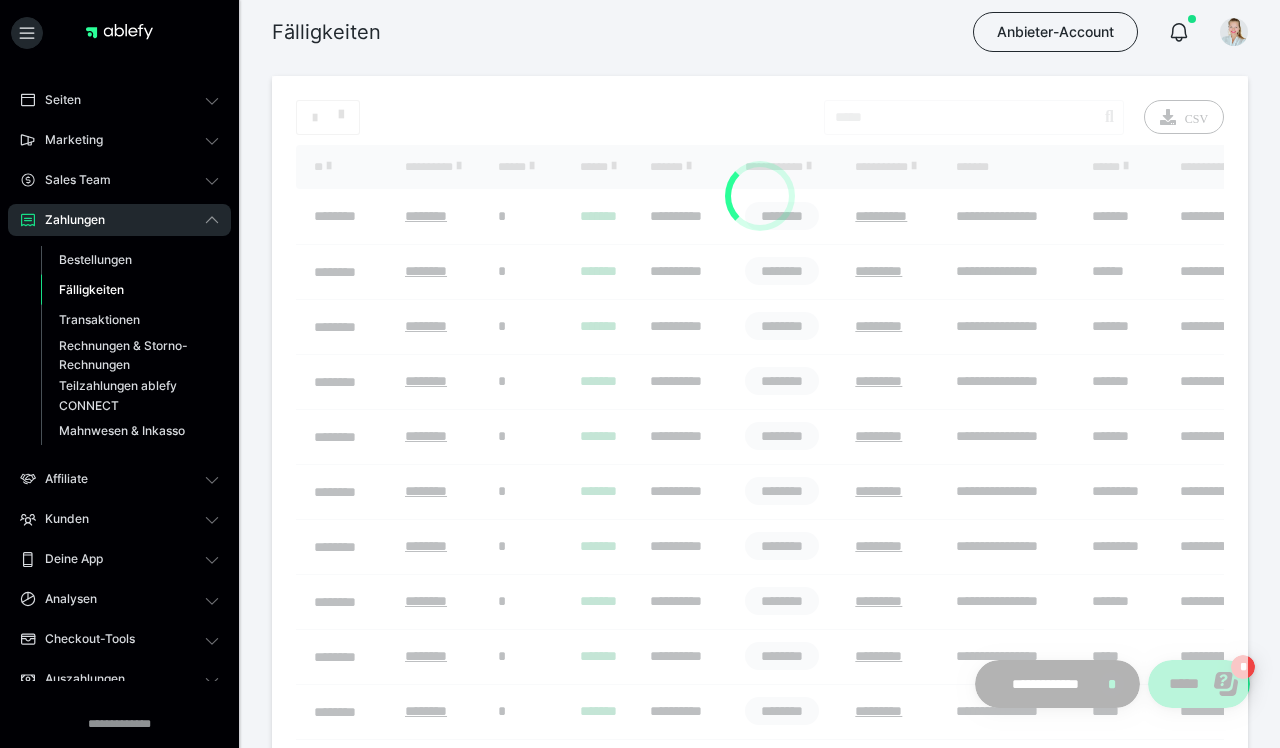 scroll, scrollTop: 0, scrollLeft: 0, axis: both 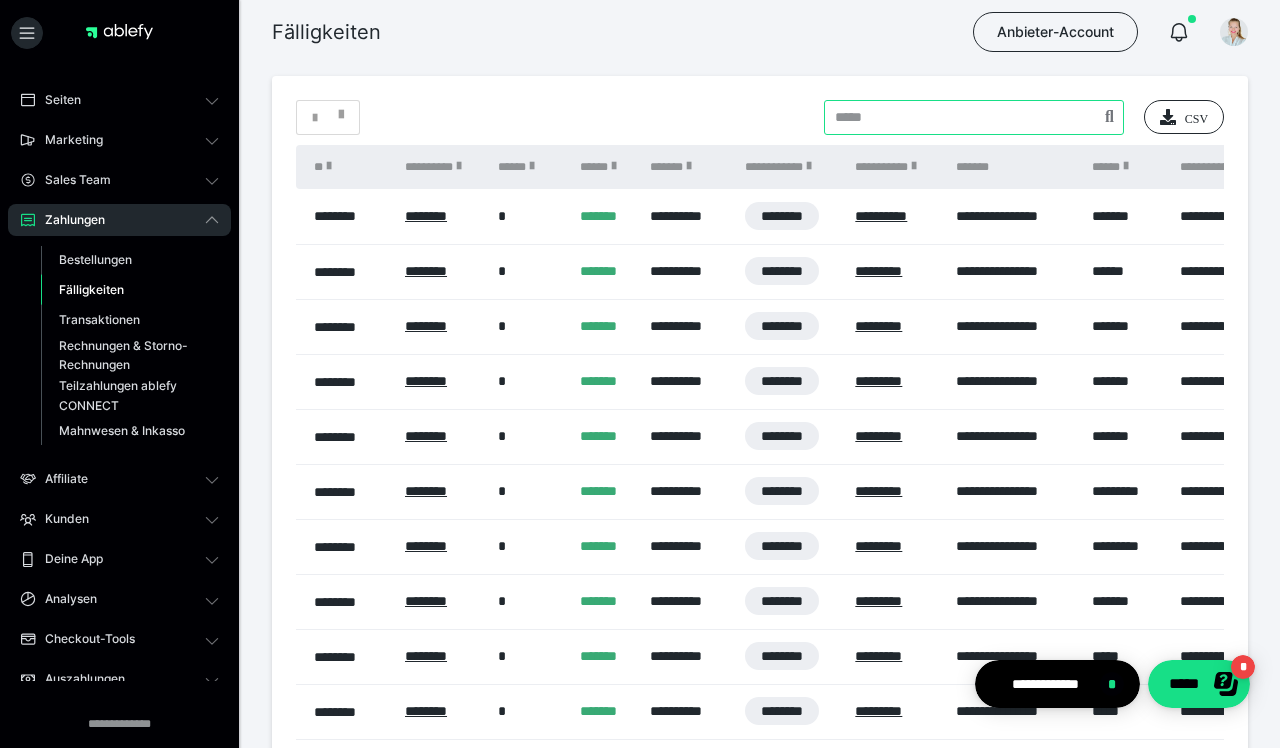 click at bounding box center [974, 117] 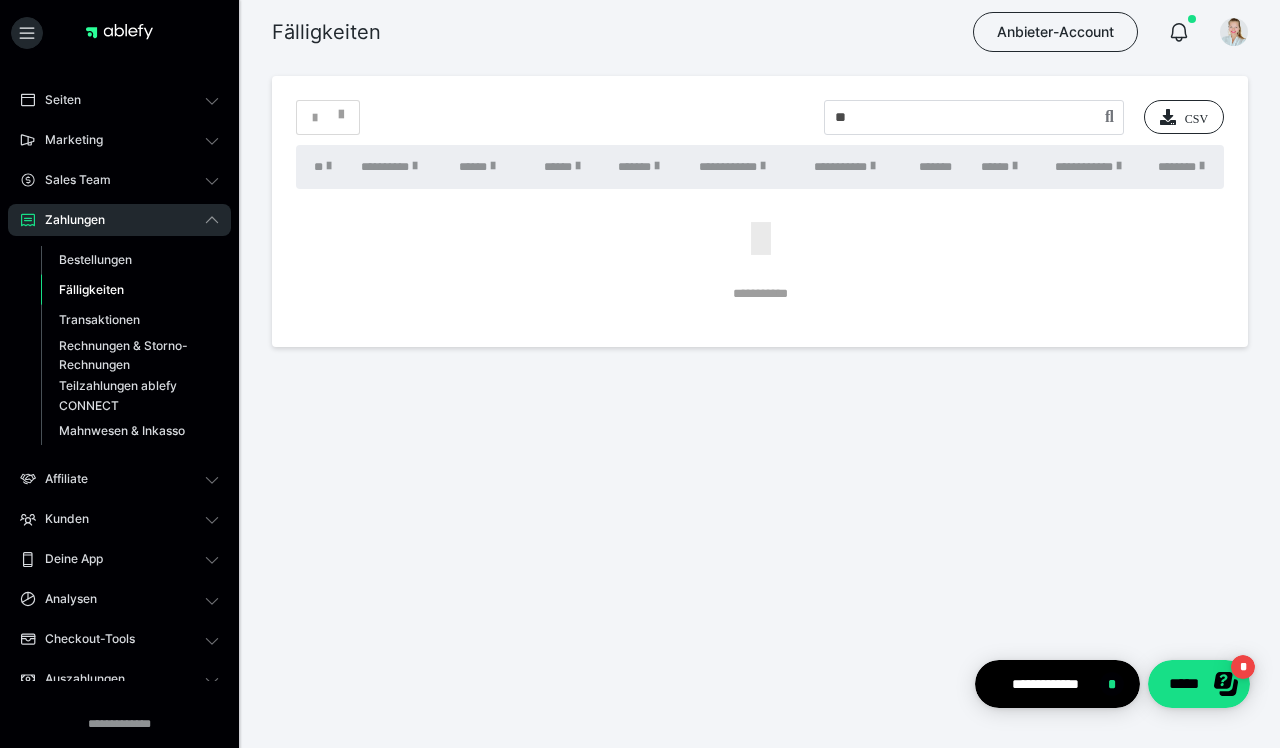 type on "*" 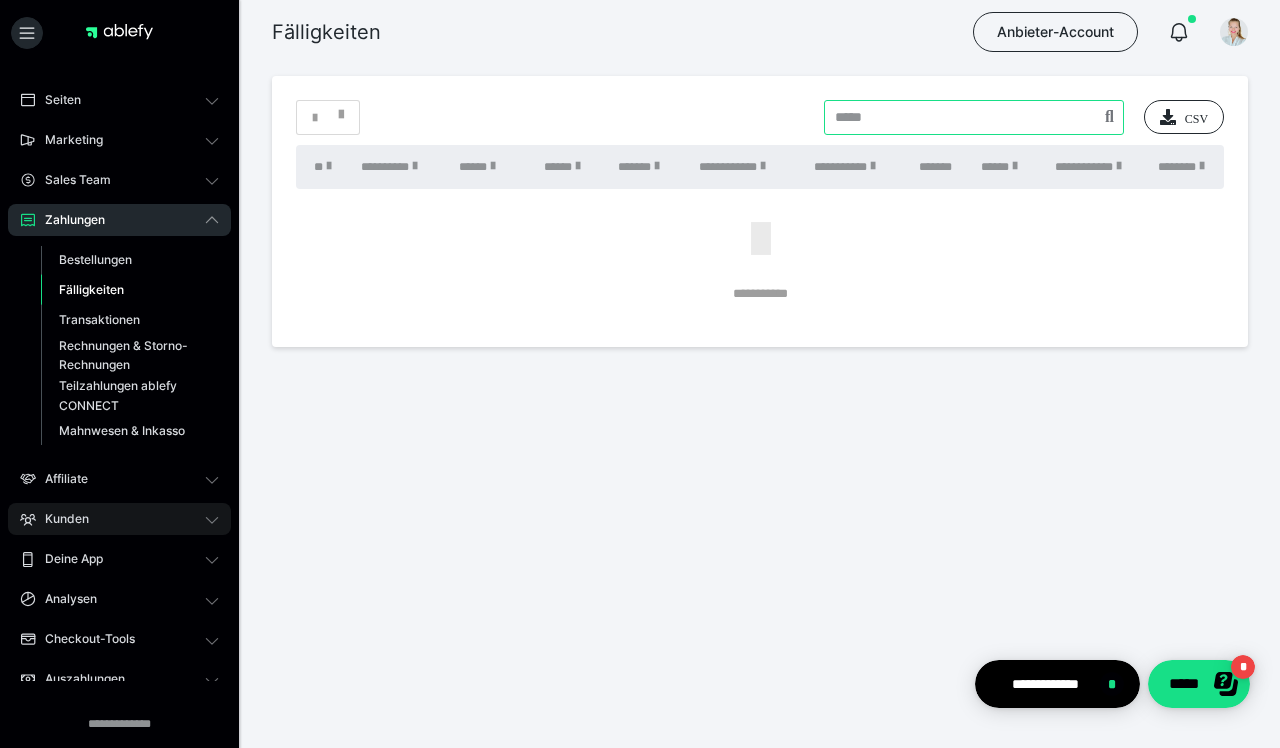 type 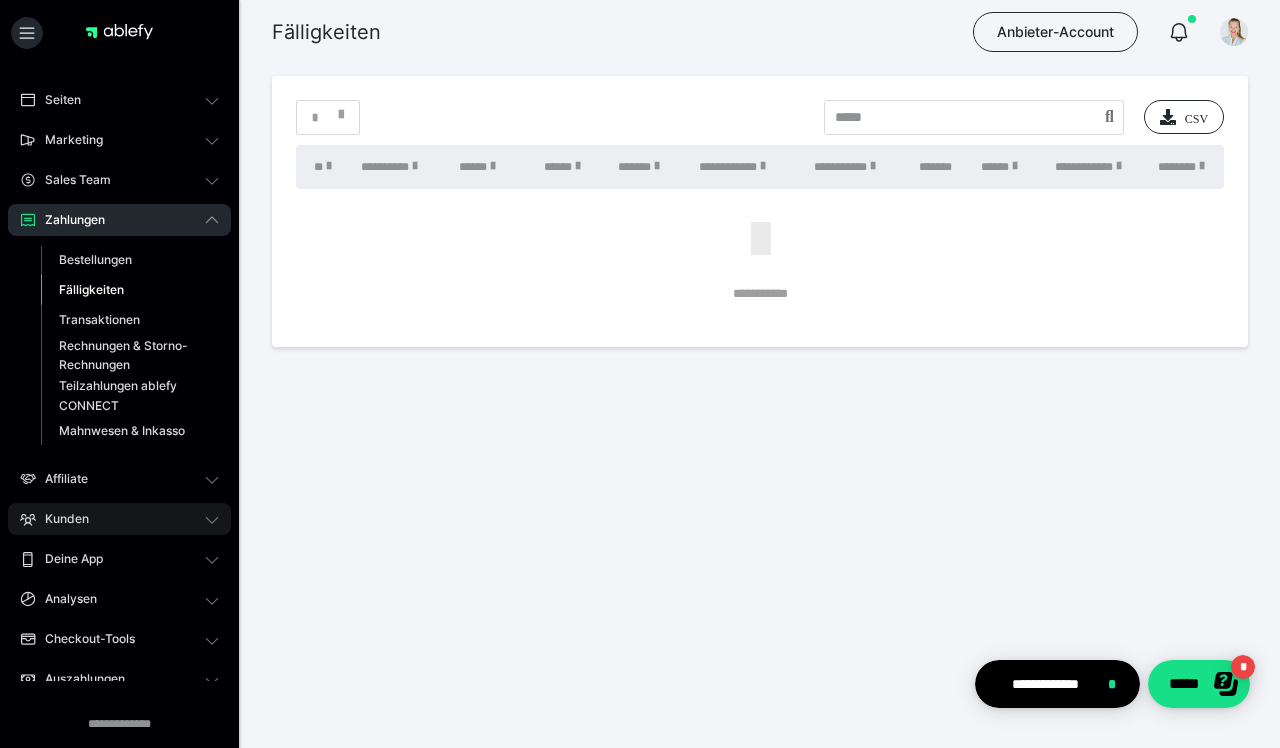 click on "Kunden" at bounding box center (119, 519) 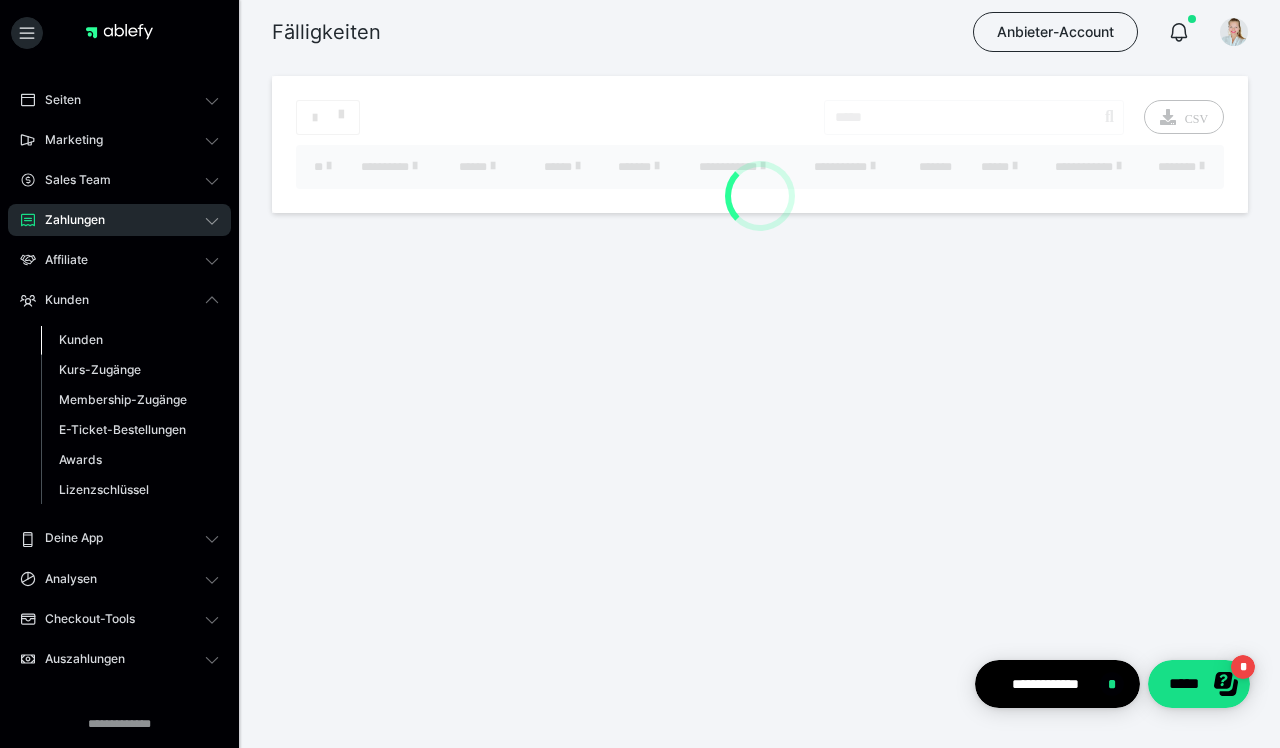 click on "Kunden" at bounding box center (81, 339) 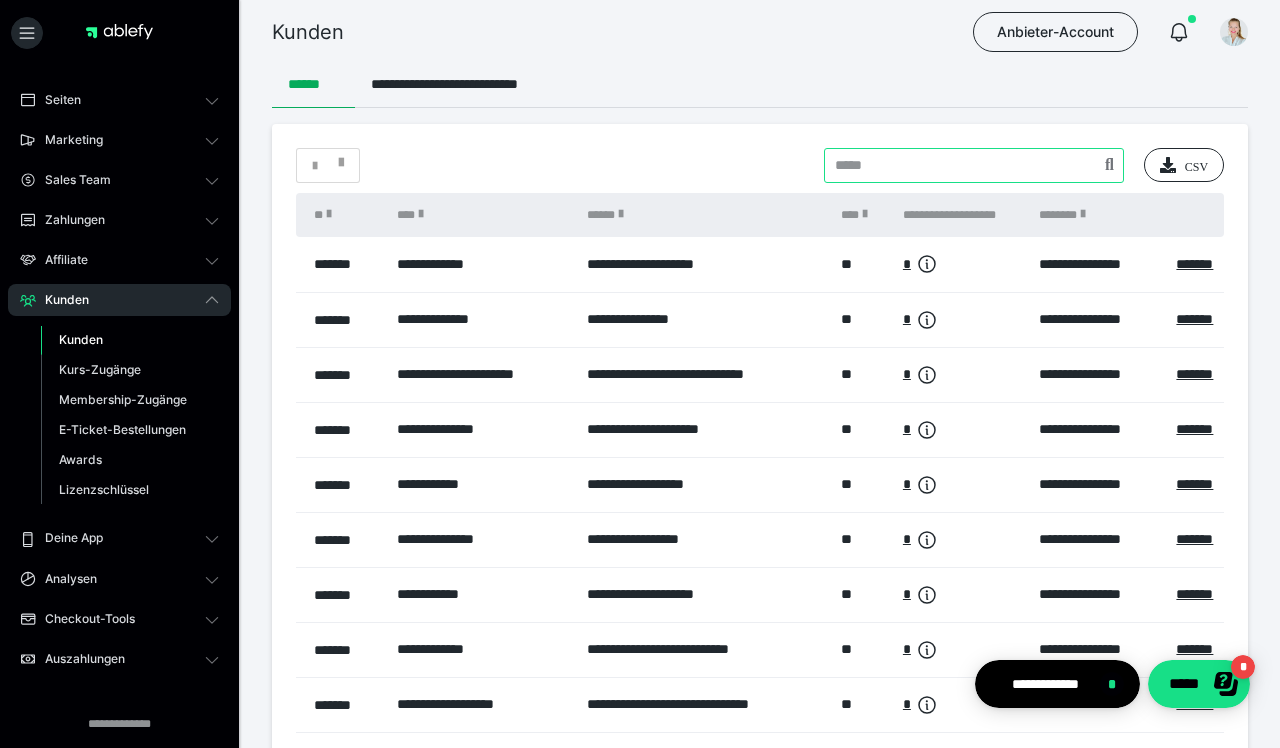click at bounding box center [974, 165] 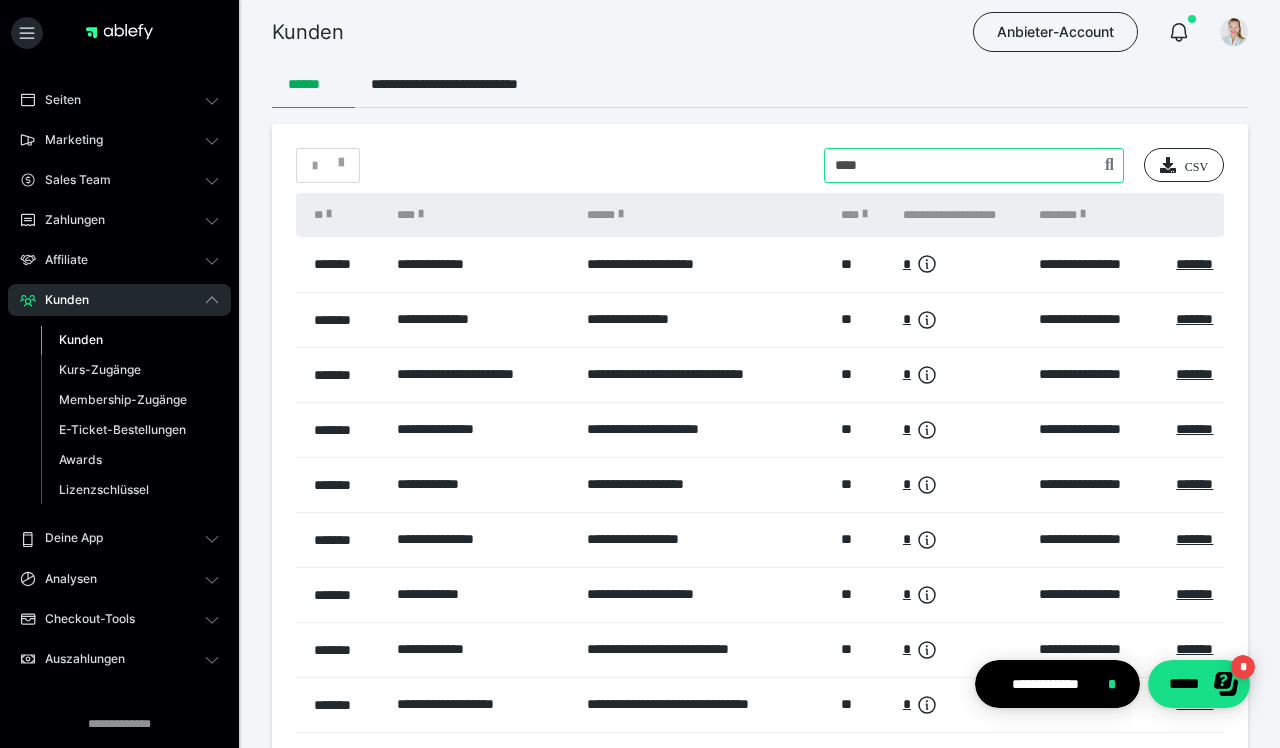 type on "****" 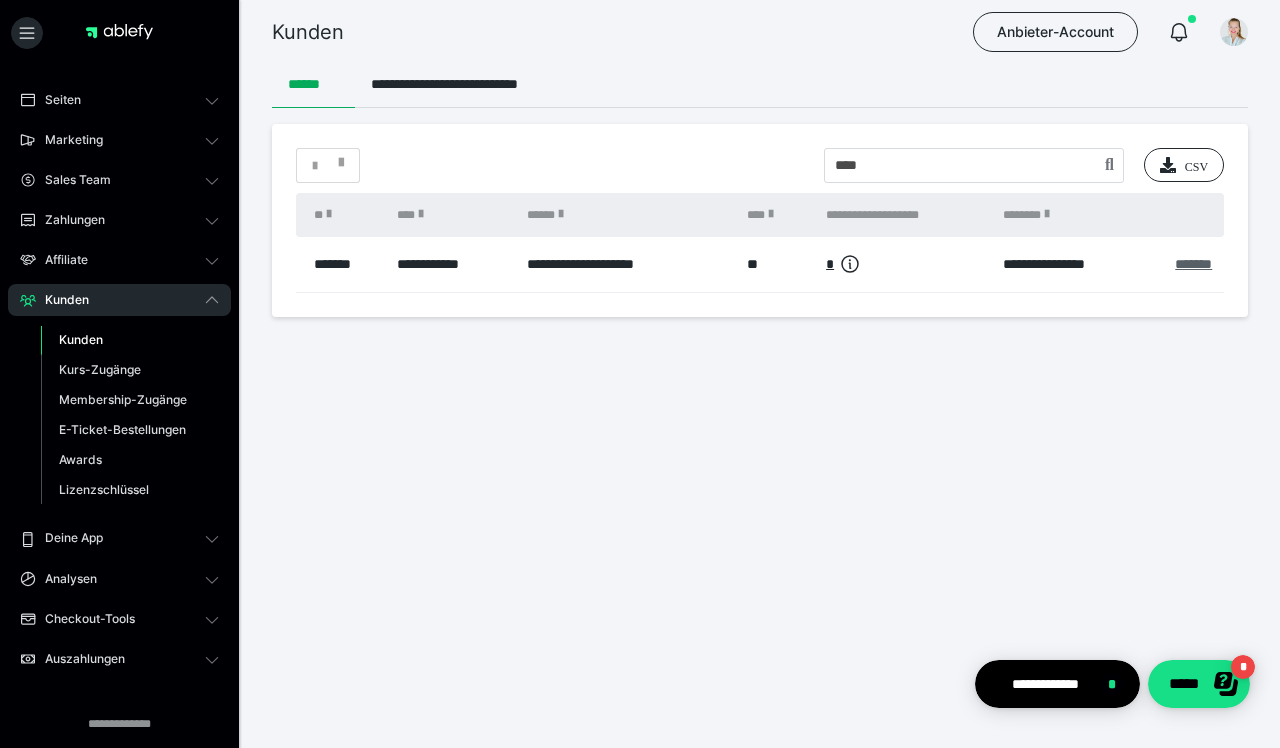 click on "*******" at bounding box center (1193, 264) 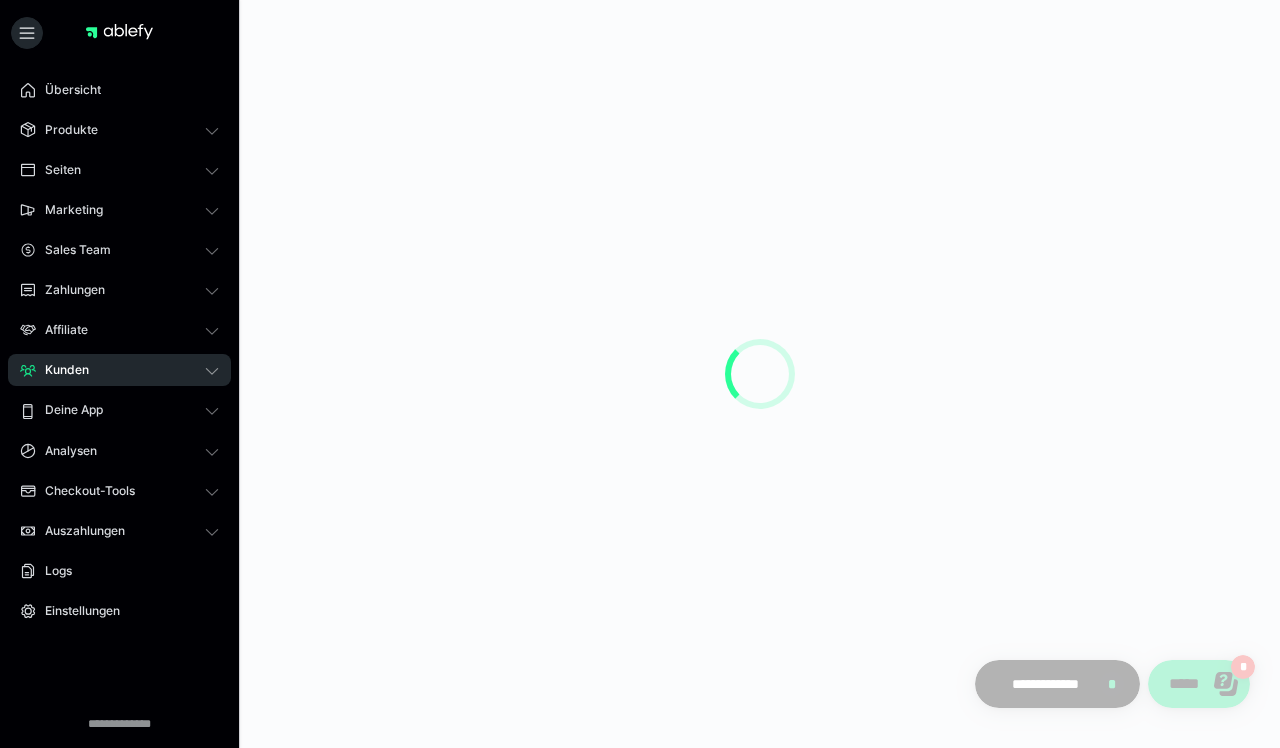 scroll, scrollTop: 0, scrollLeft: 0, axis: both 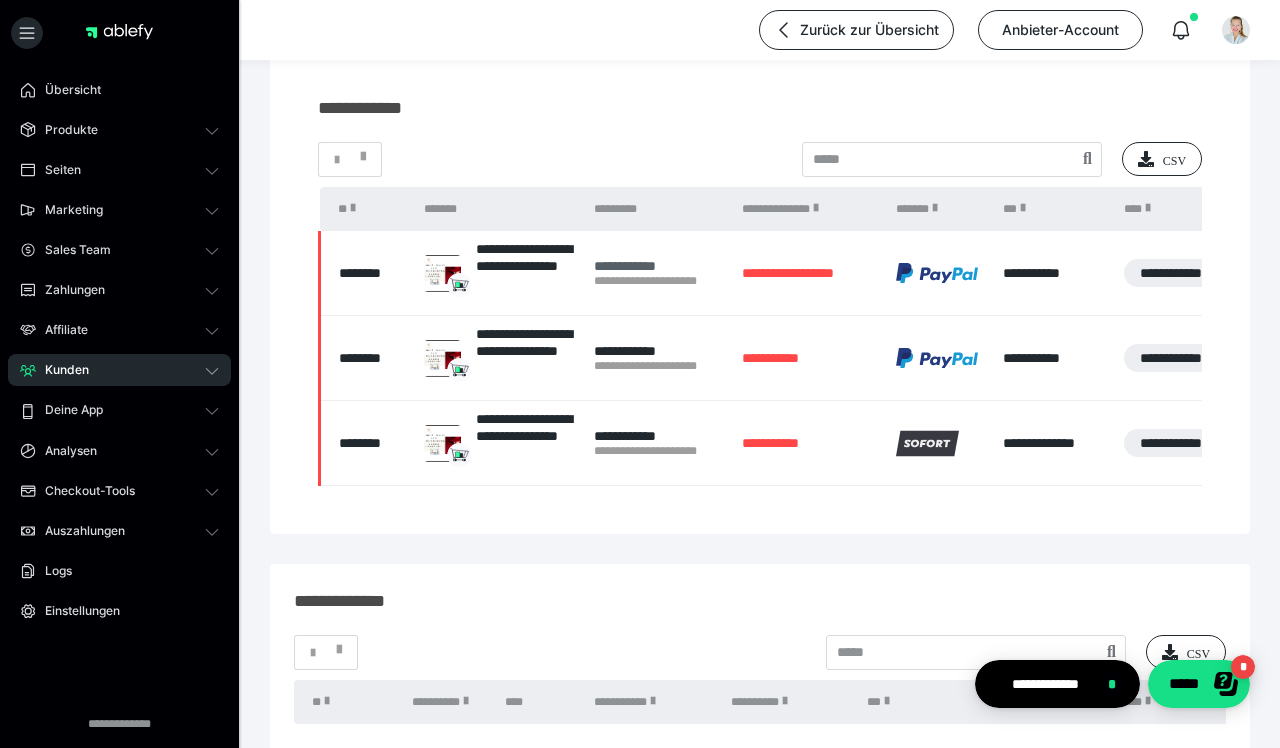 click on "**********" at bounding box center (658, 266) 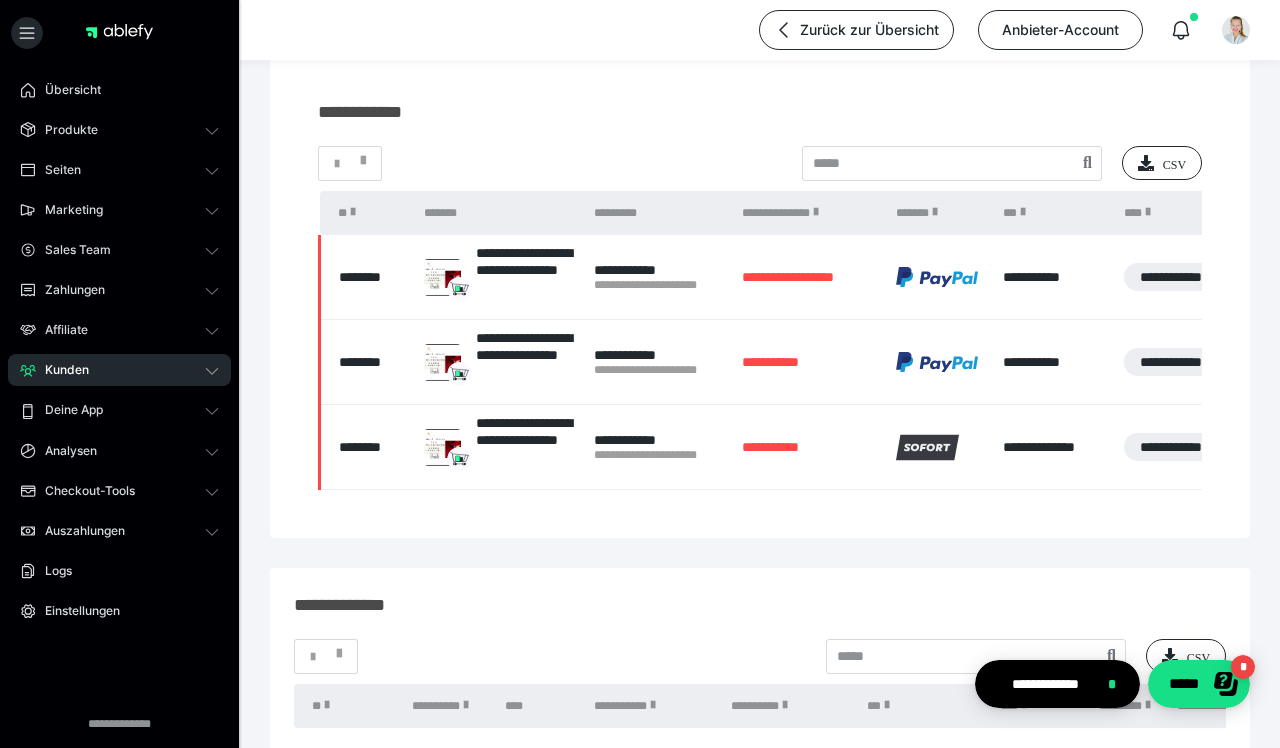 scroll, scrollTop: 192, scrollLeft: 0, axis: vertical 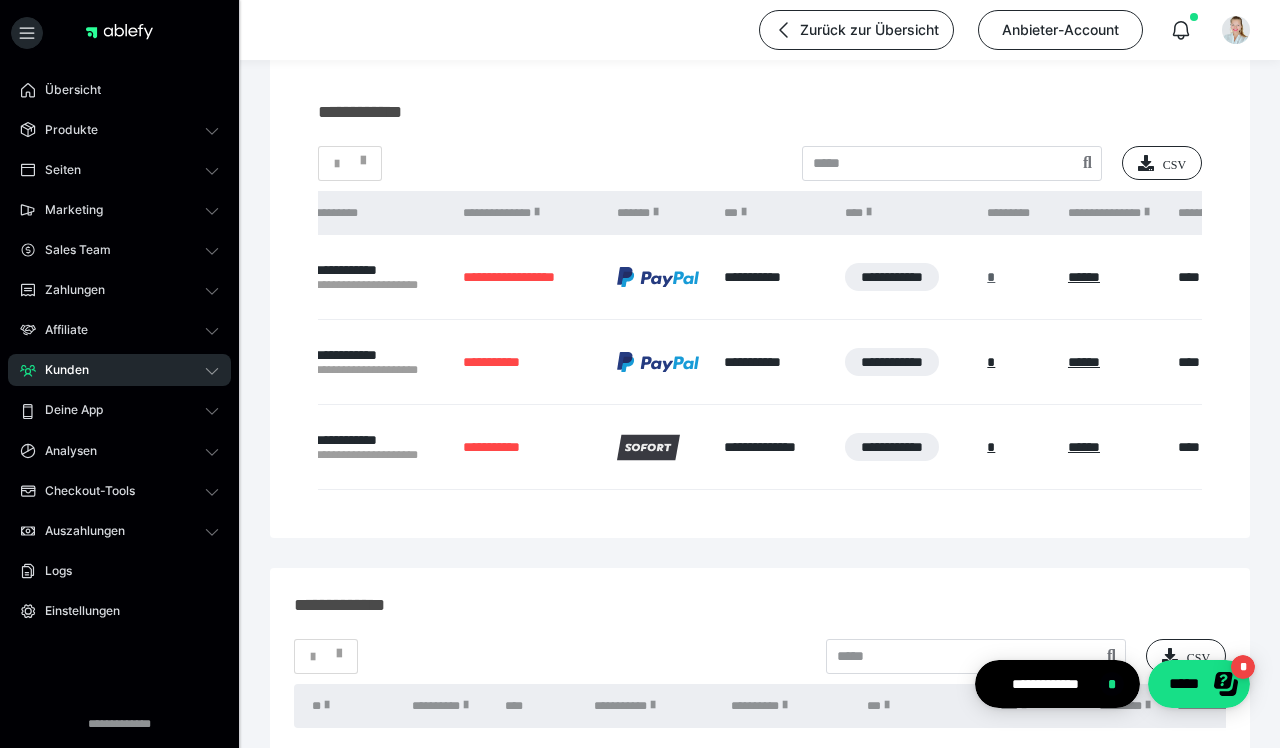click on "*" at bounding box center (991, 277) 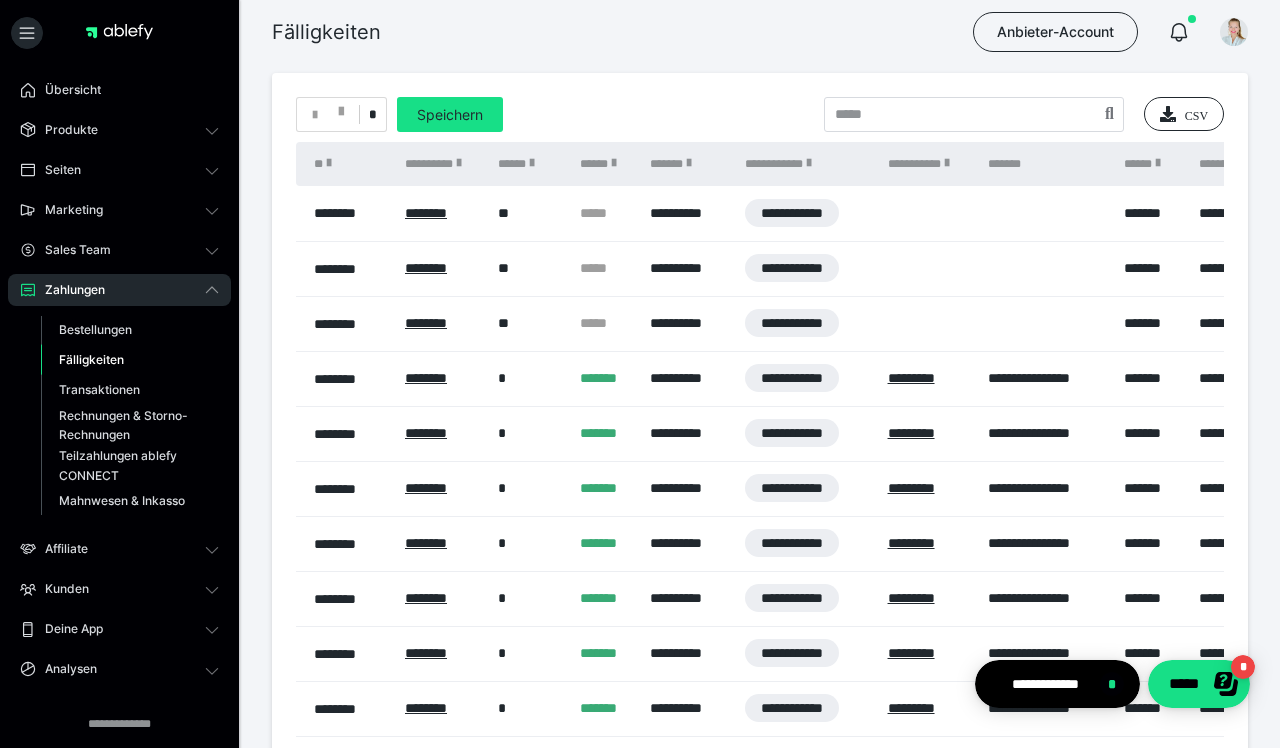 scroll, scrollTop: 0, scrollLeft: 0, axis: both 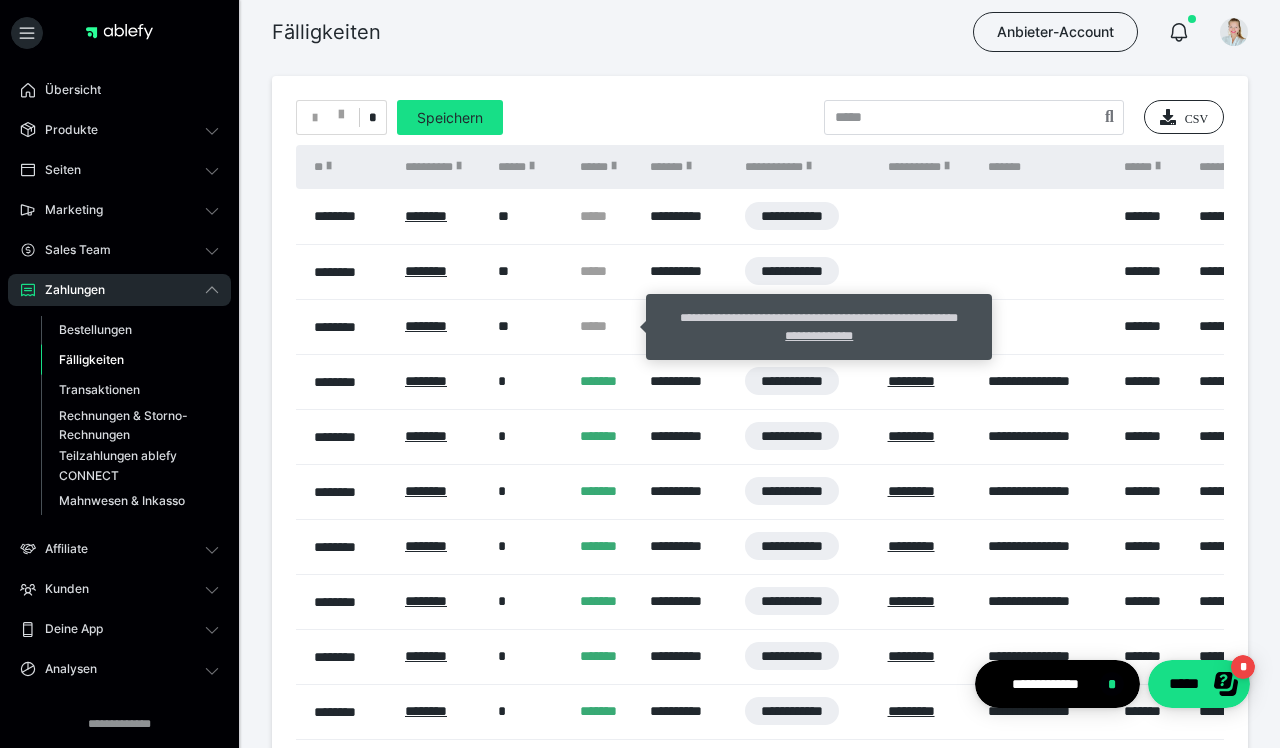 click on "*****" at bounding box center [605, 326] 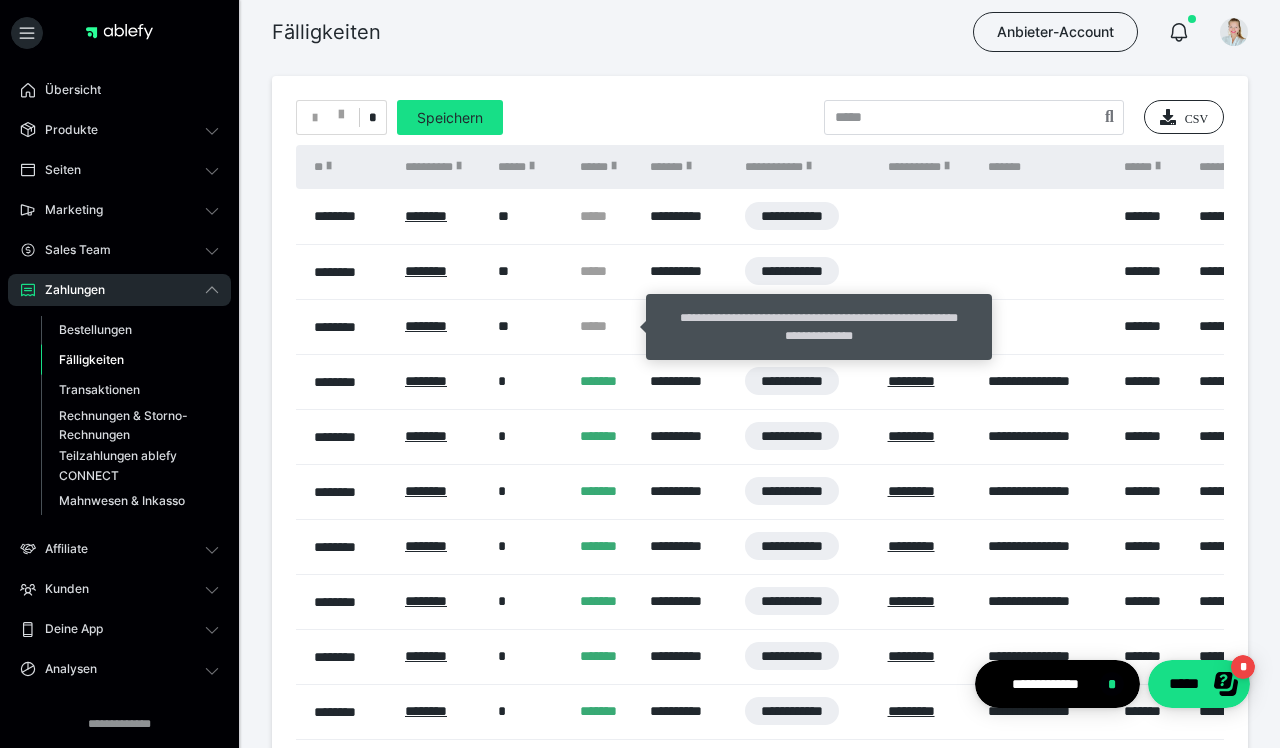 click on "**********" at bounding box center [819, 336] 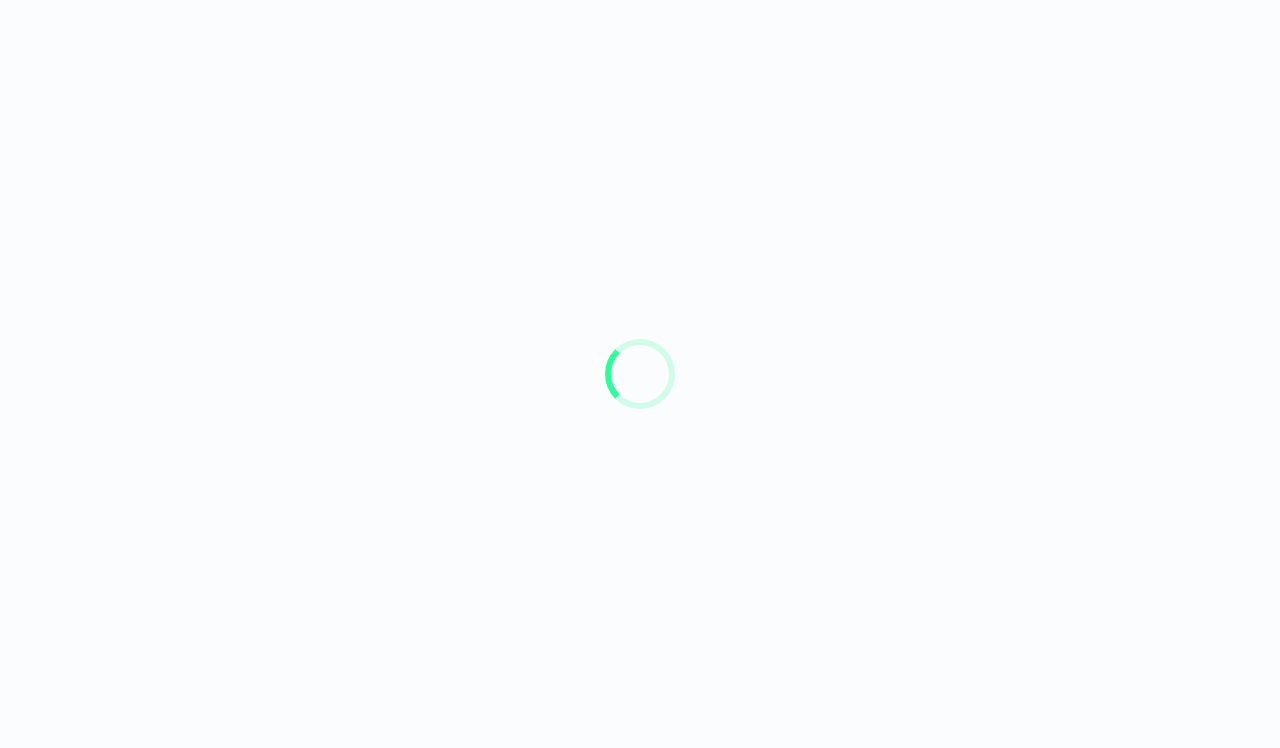 scroll, scrollTop: 0, scrollLeft: 0, axis: both 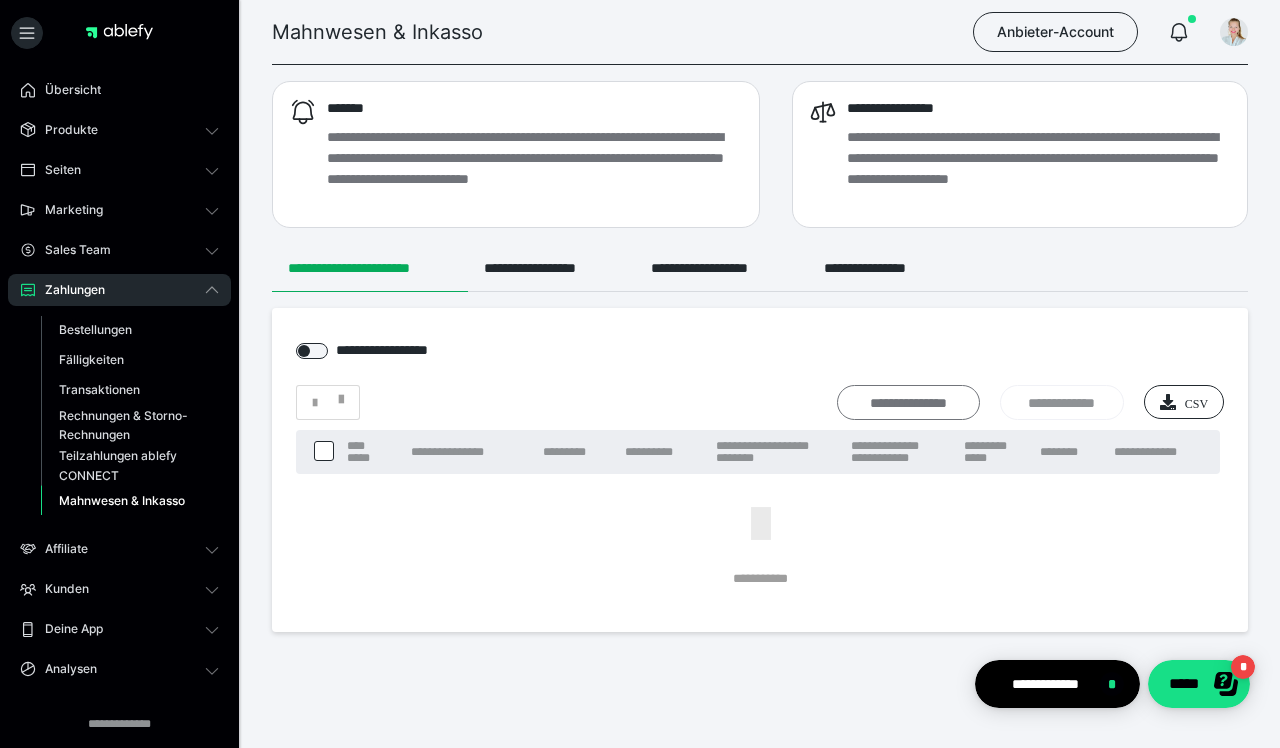 click on "**********" at bounding box center [908, 402] 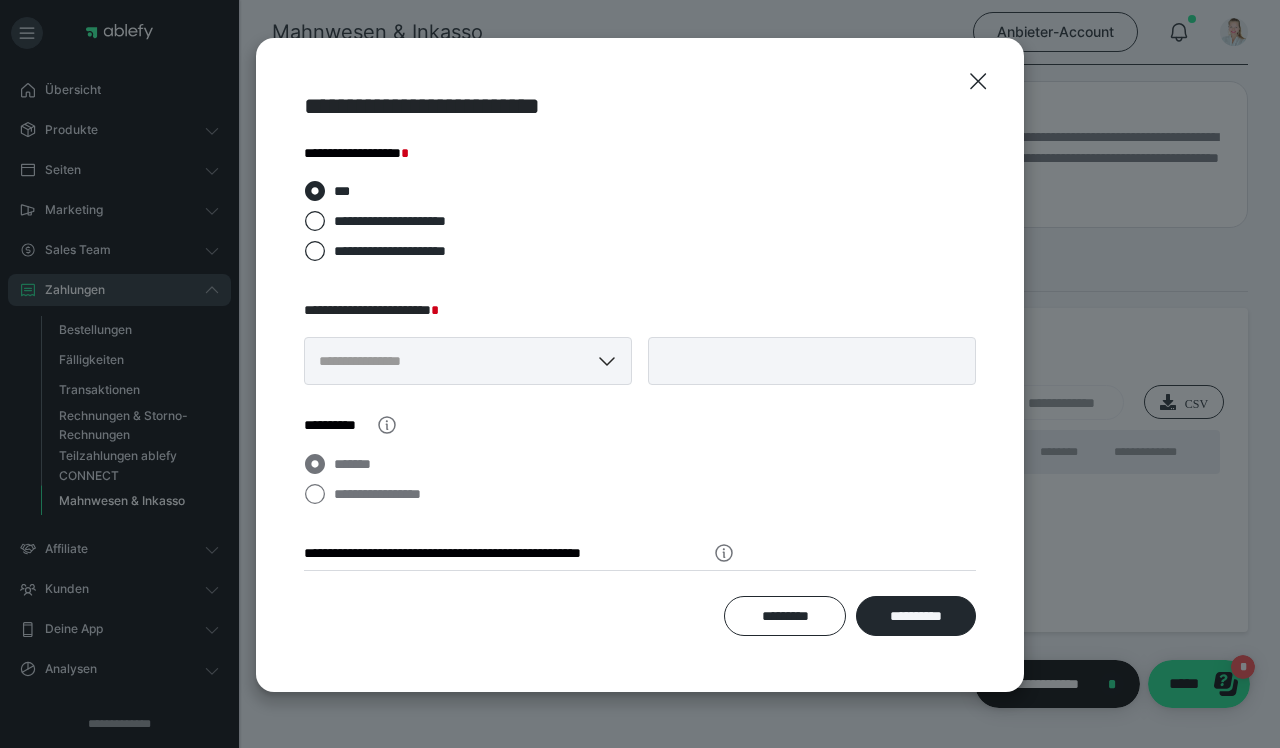 click 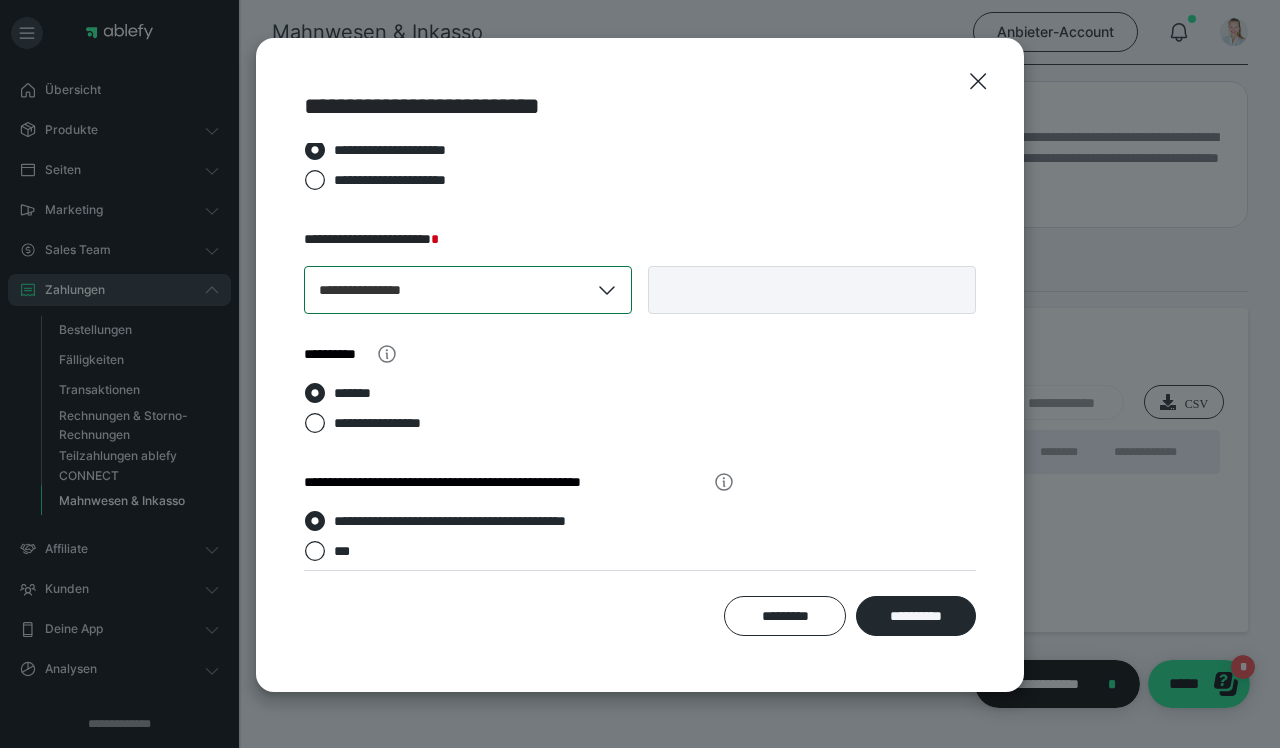 scroll, scrollTop: 71, scrollLeft: 0, axis: vertical 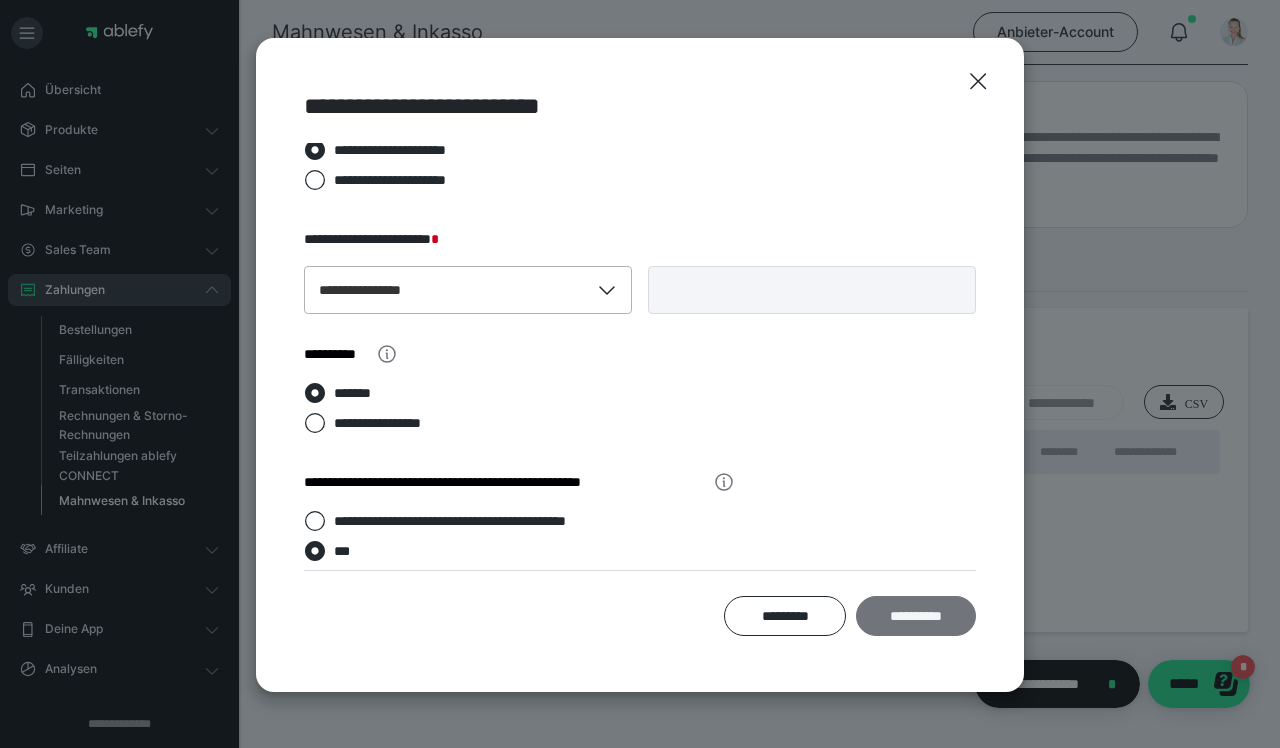 click on "**********" at bounding box center [916, 616] 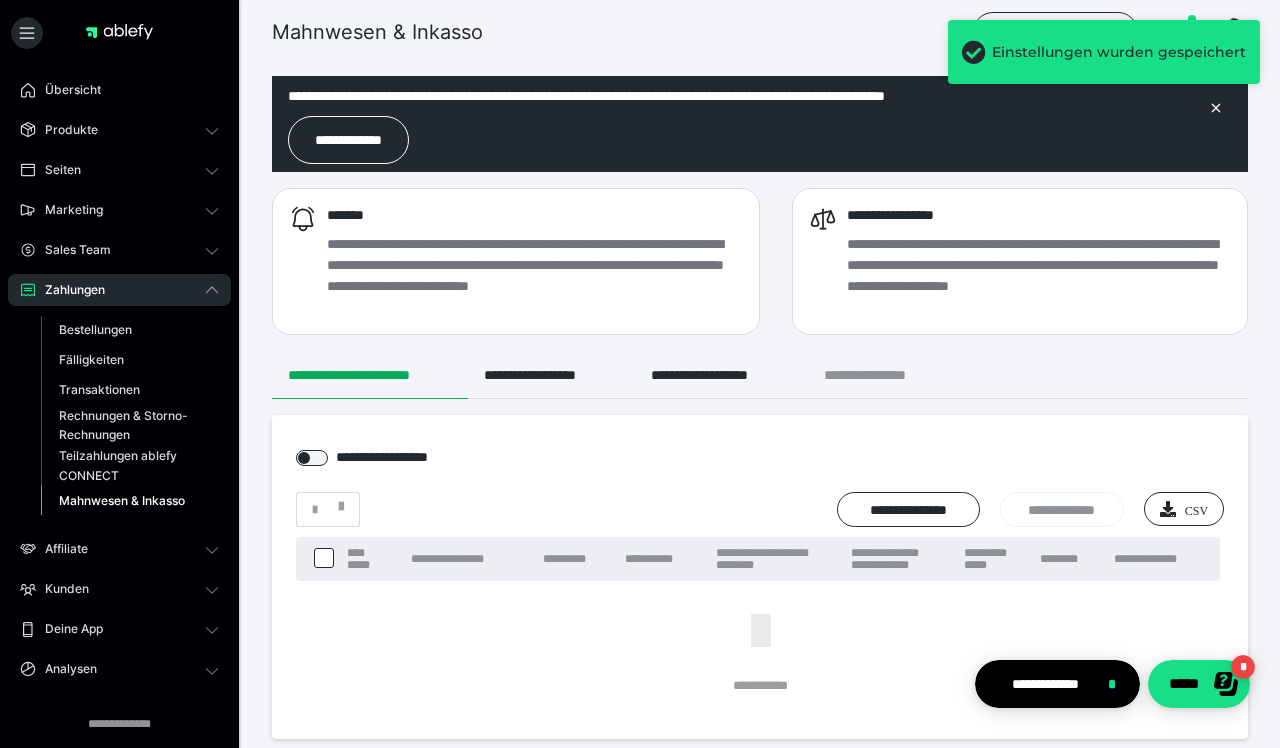 scroll, scrollTop: 0, scrollLeft: 0, axis: both 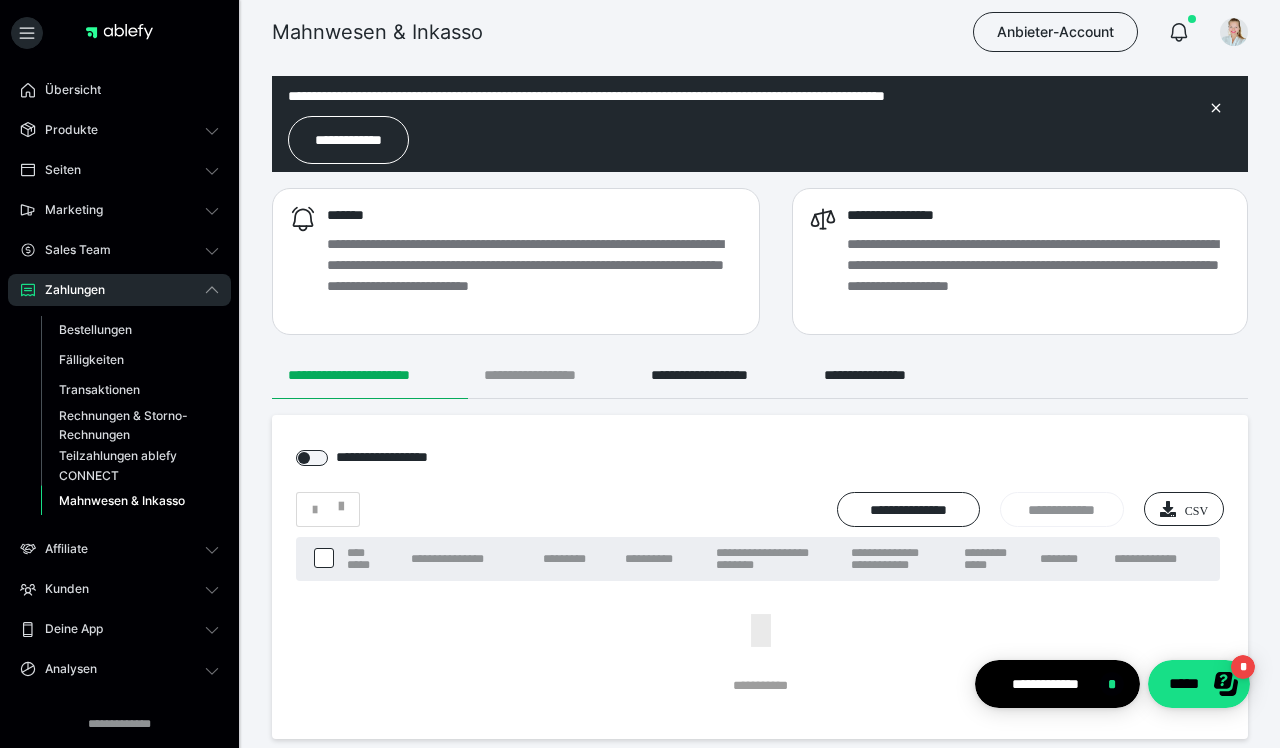 click on "**********" at bounding box center [551, 375] 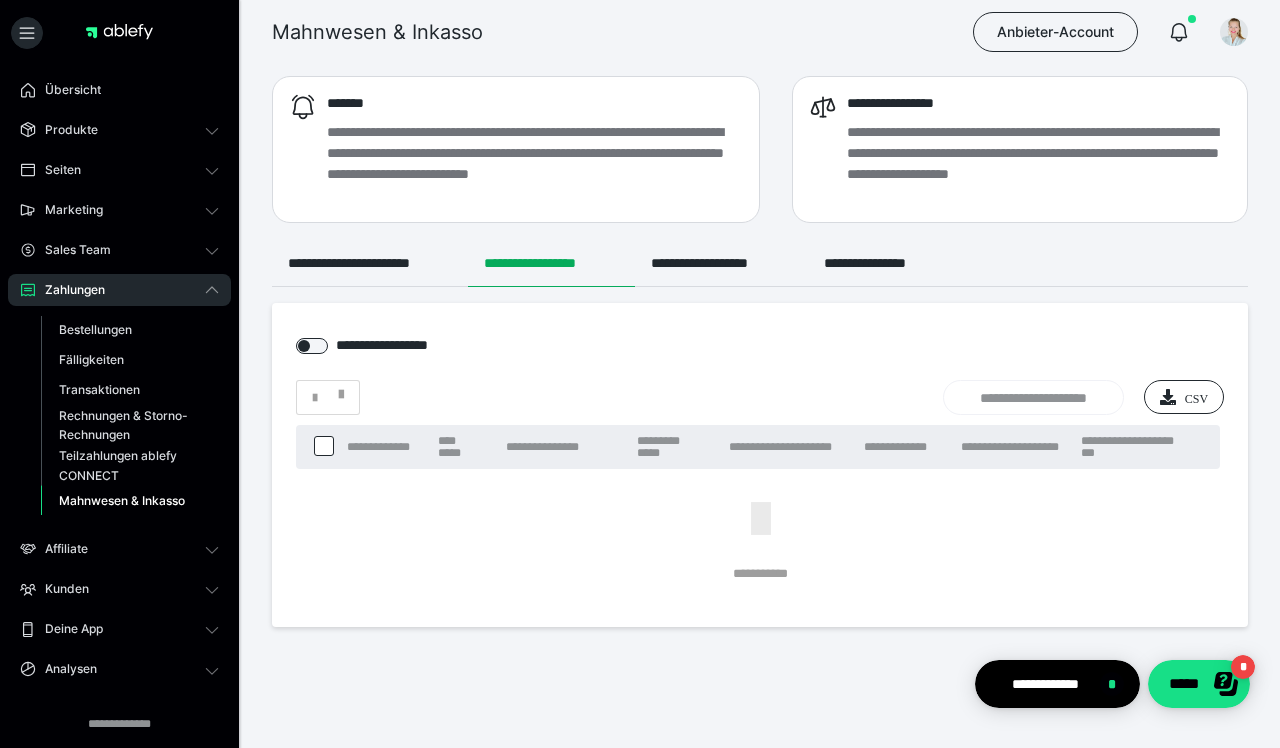 click on "**********" at bounding box center [551, 263] 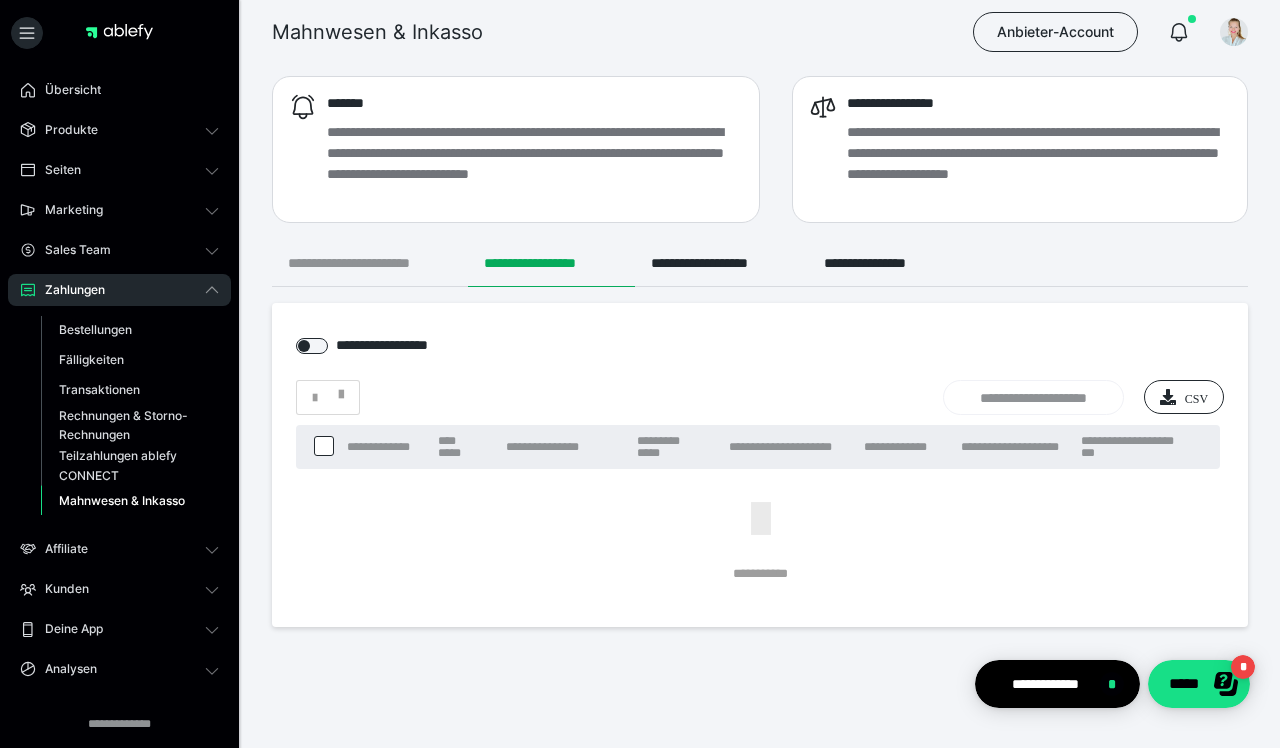 click on "**********" at bounding box center [370, 263] 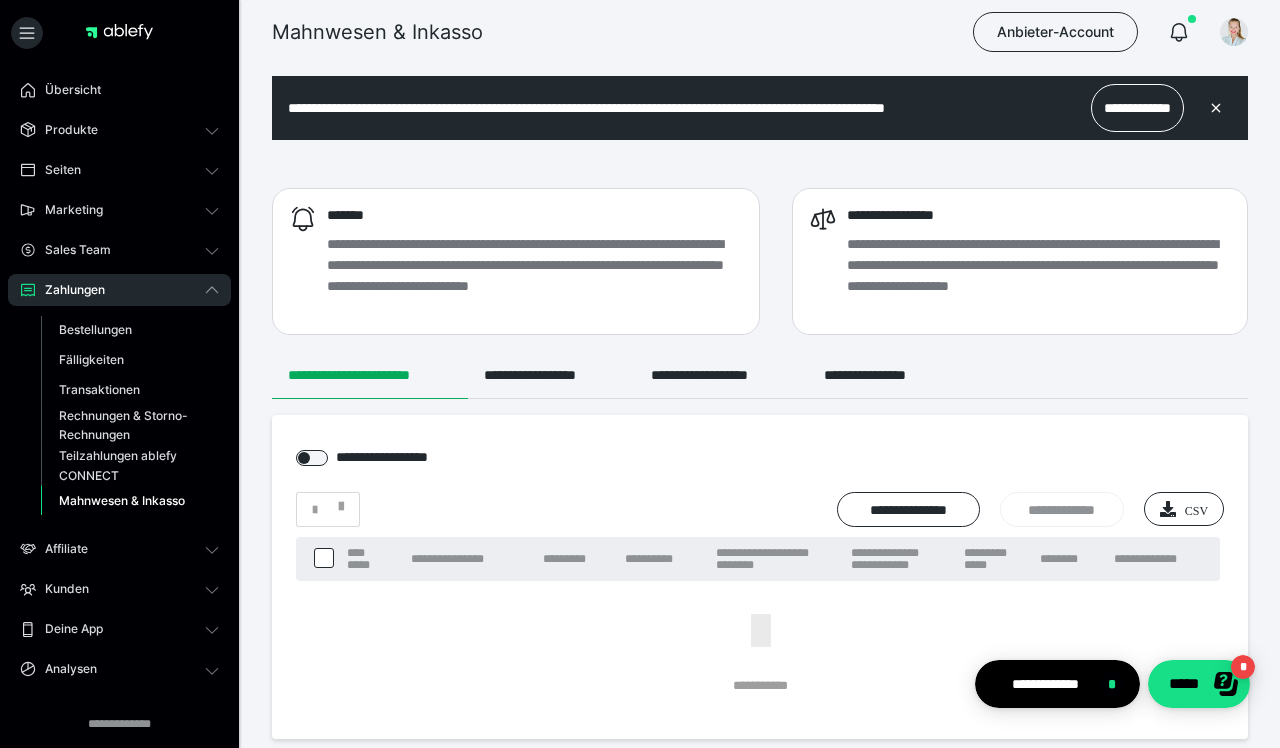 scroll, scrollTop: 0, scrollLeft: 0, axis: both 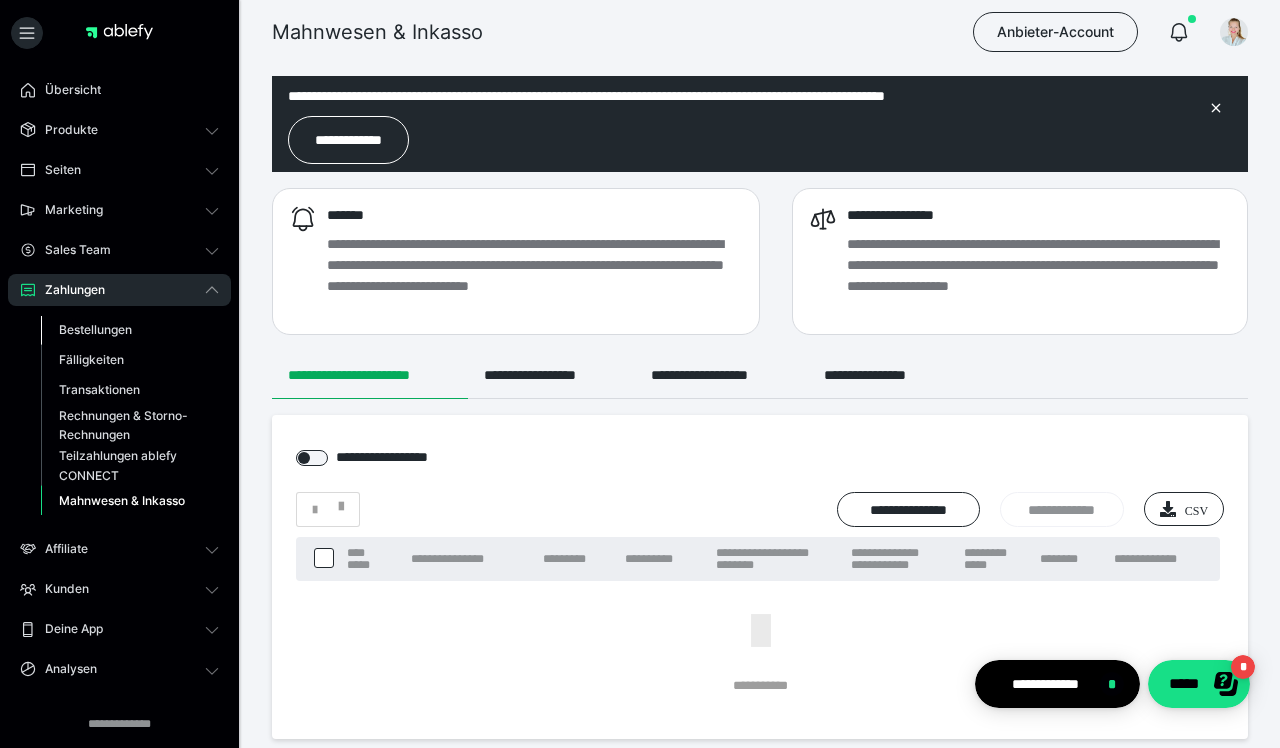 click on "Bestellungen" at bounding box center [95, 329] 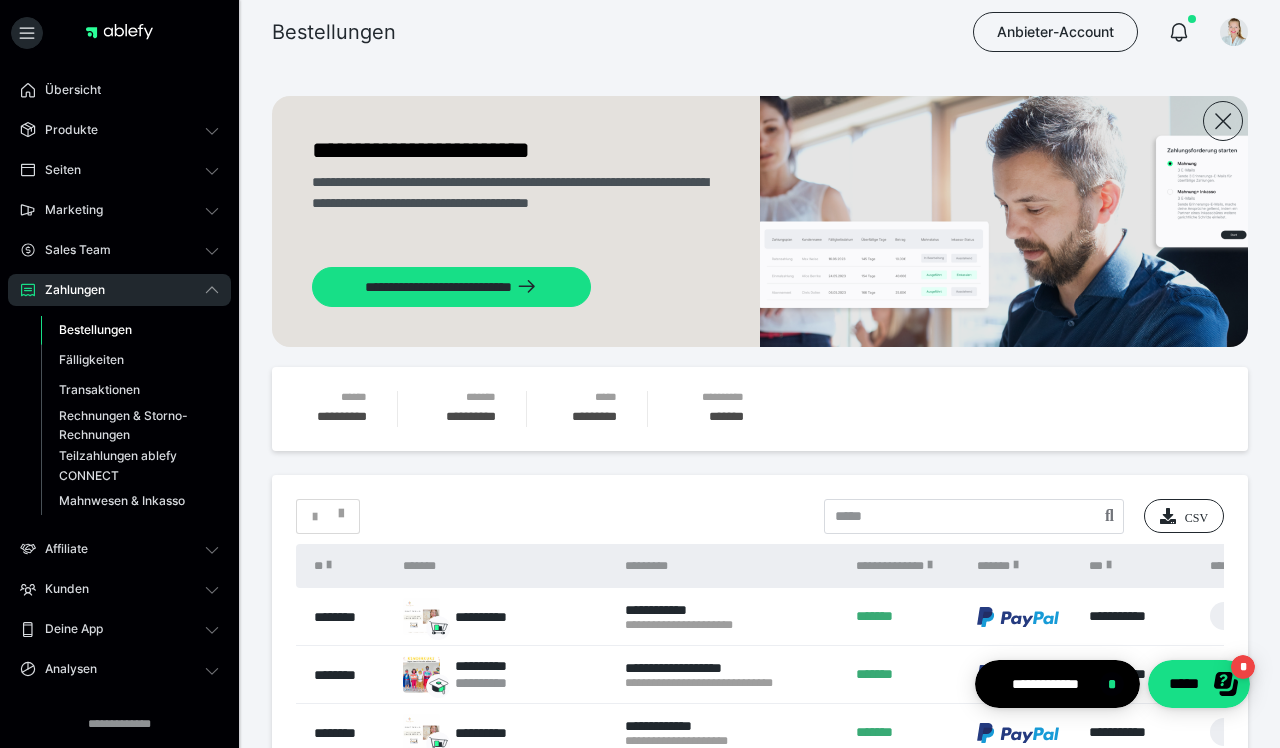 scroll, scrollTop: 0, scrollLeft: 0, axis: both 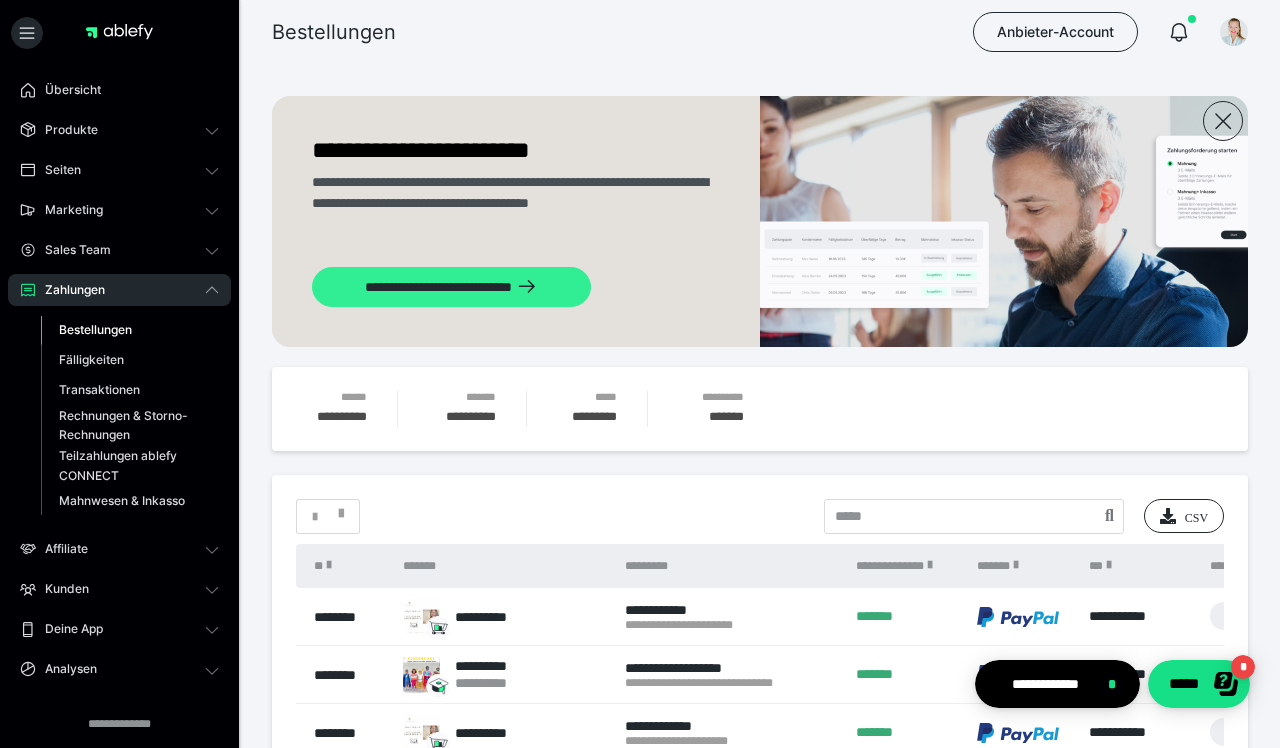 click on "**********" at bounding box center [451, 287] 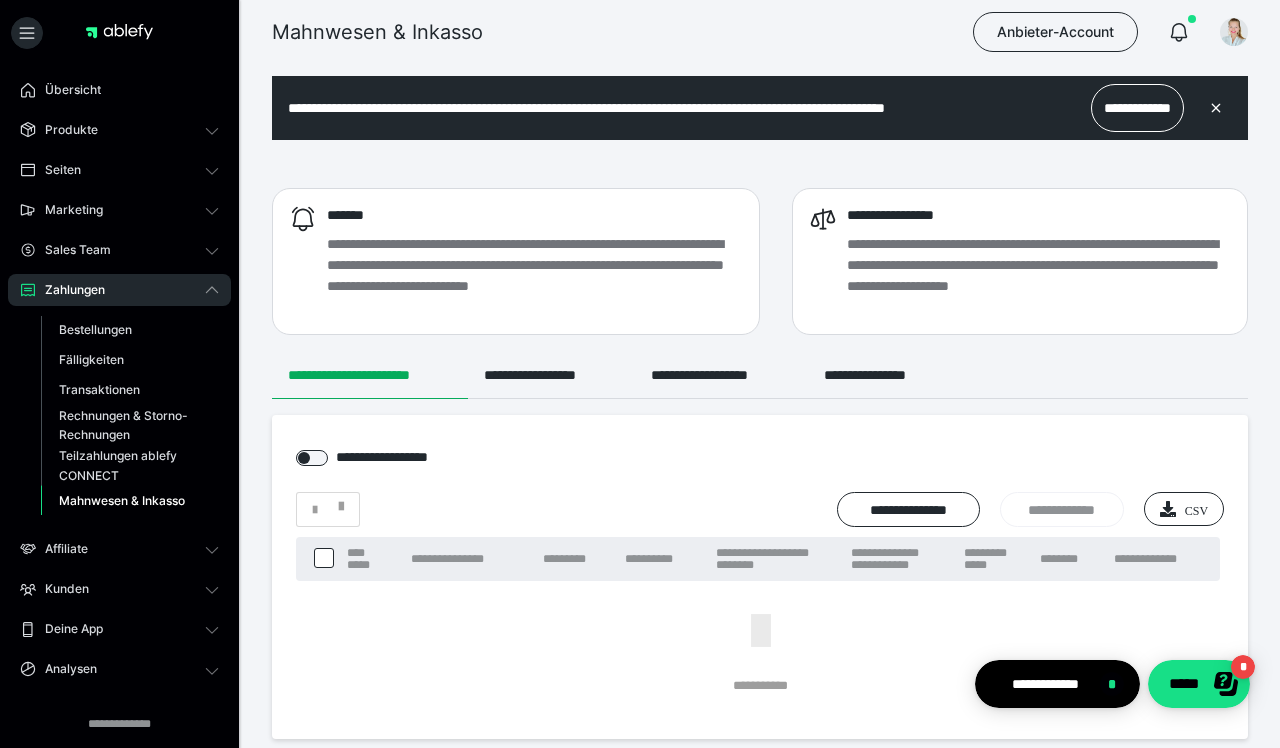 scroll, scrollTop: 0, scrollLeft: 0, axis: both 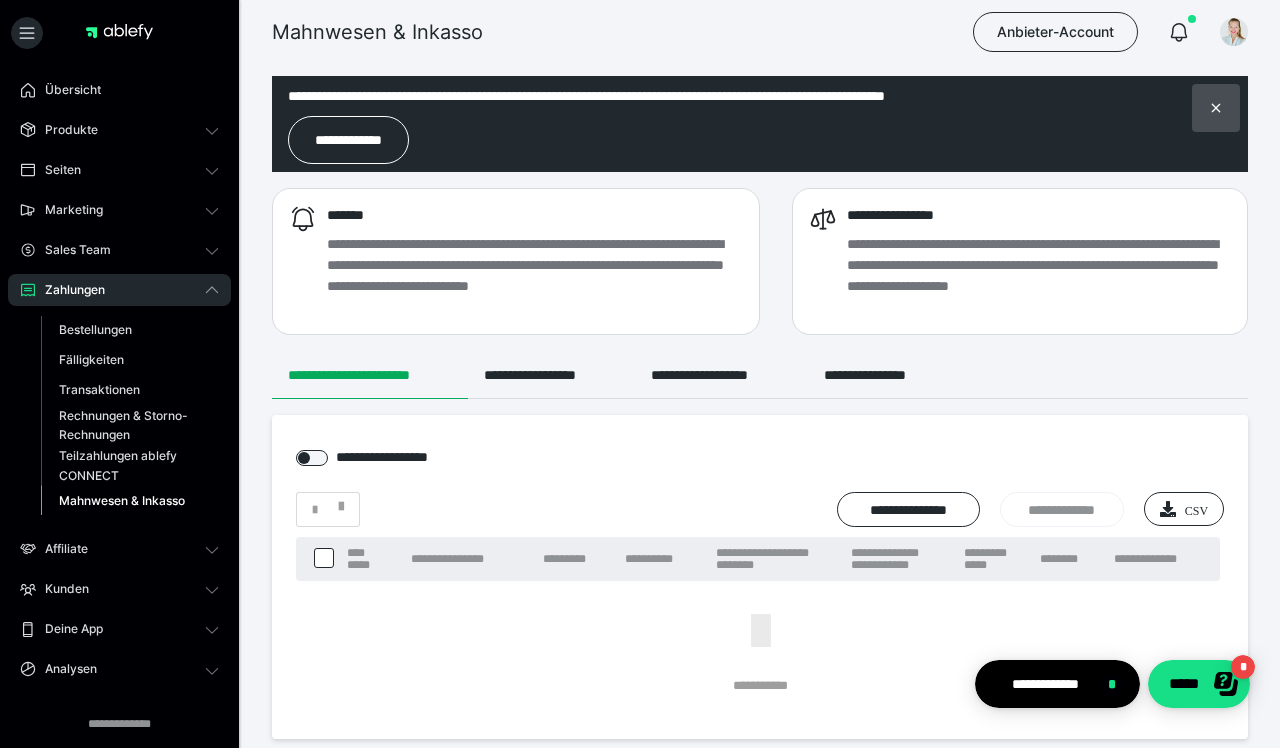 click 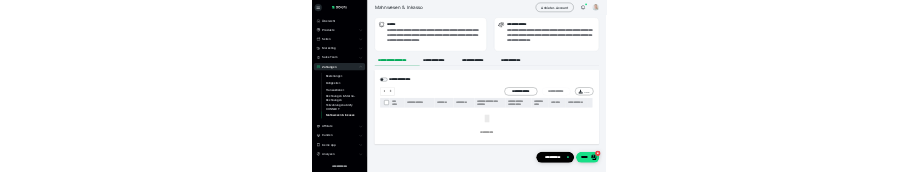 scroll, scrollTop: 0, scrollLeft: 0, axis: both 